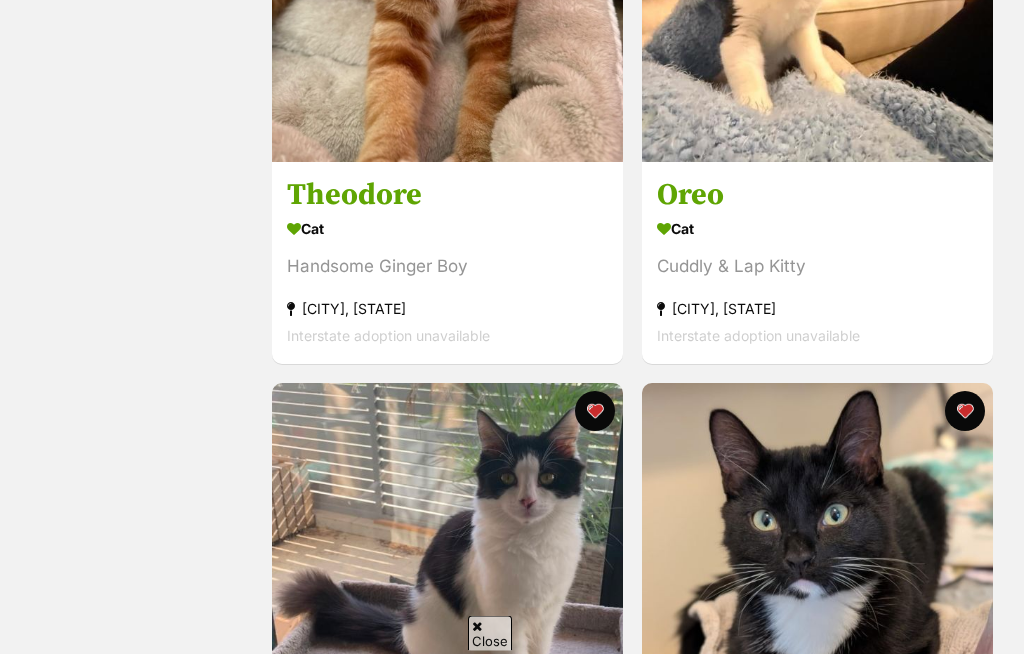 scroll, scrollTop: 1061, scrollLeft: 0, axis: vertical 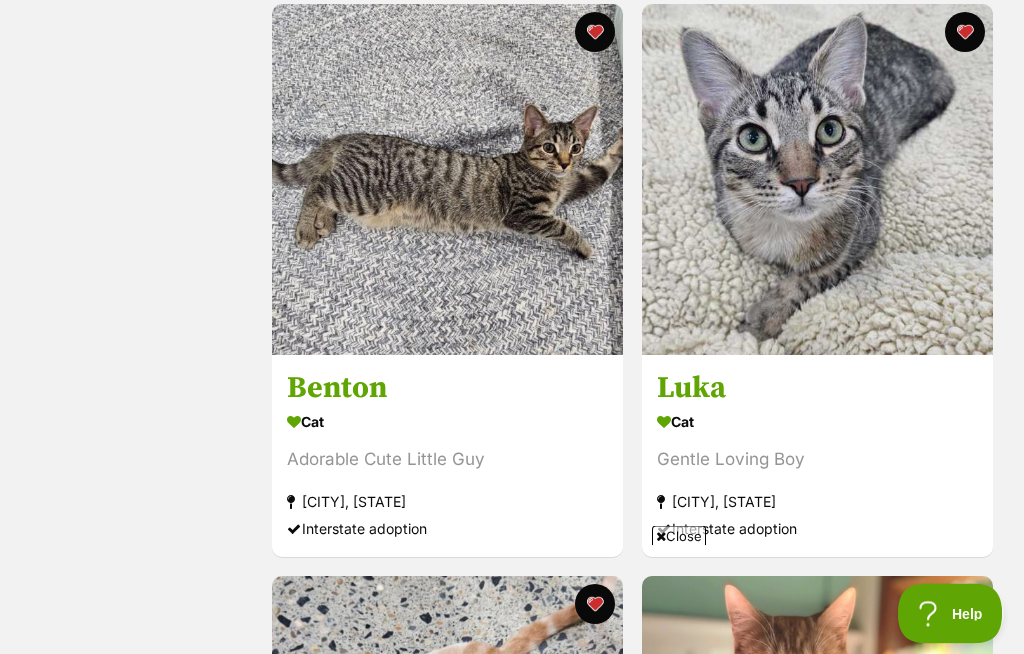 click at bounding box center (447, 180) 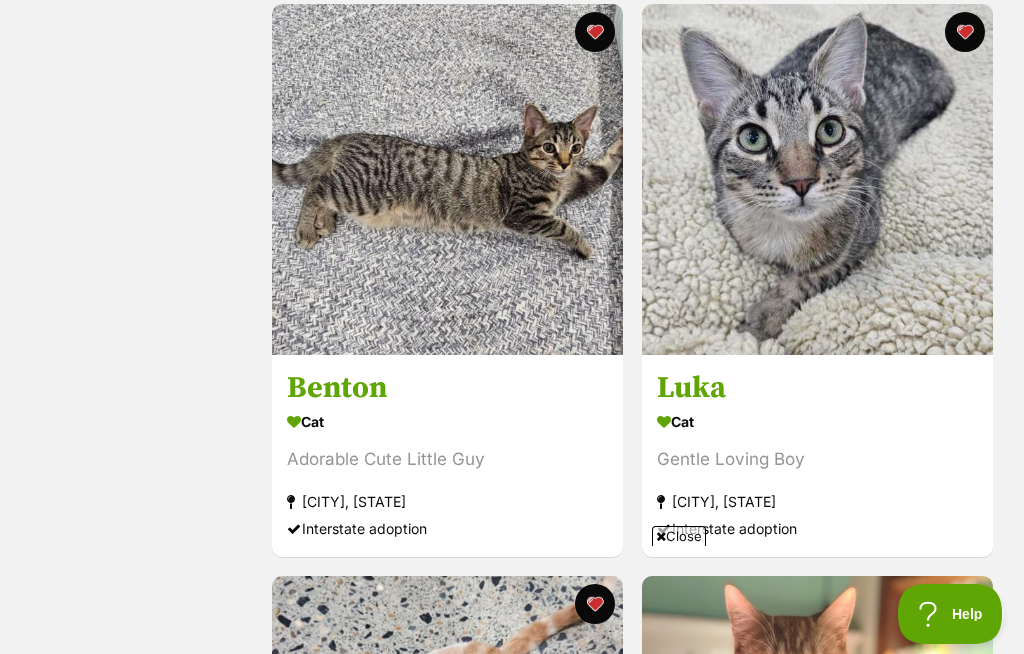 scroll, scrollTop: 5049, scrollLeft: 0, axis: vertical 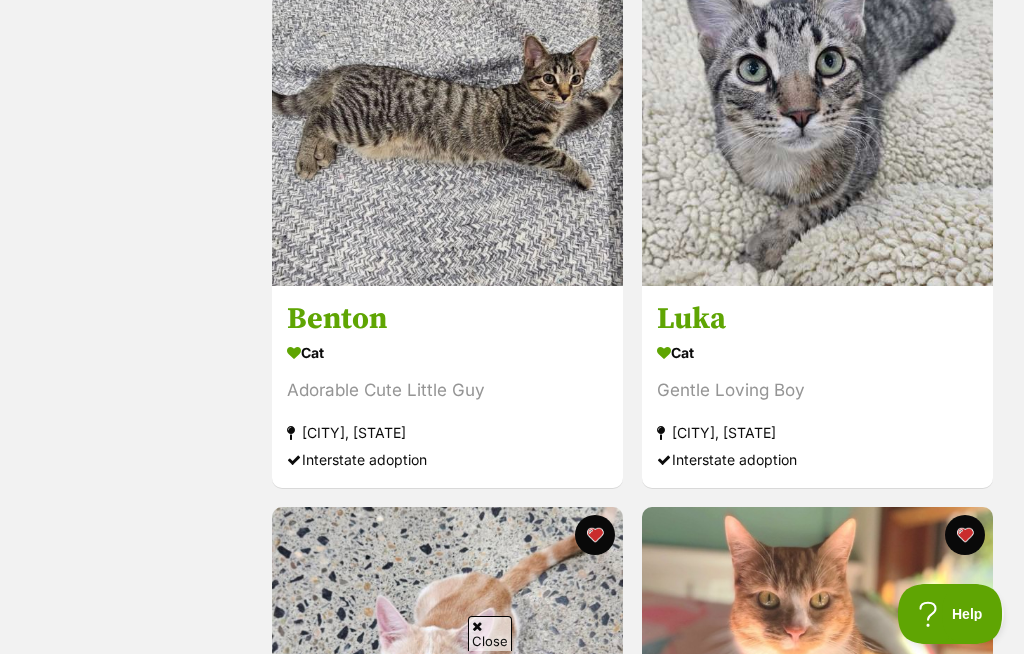 click at bounding box center (817, 110) 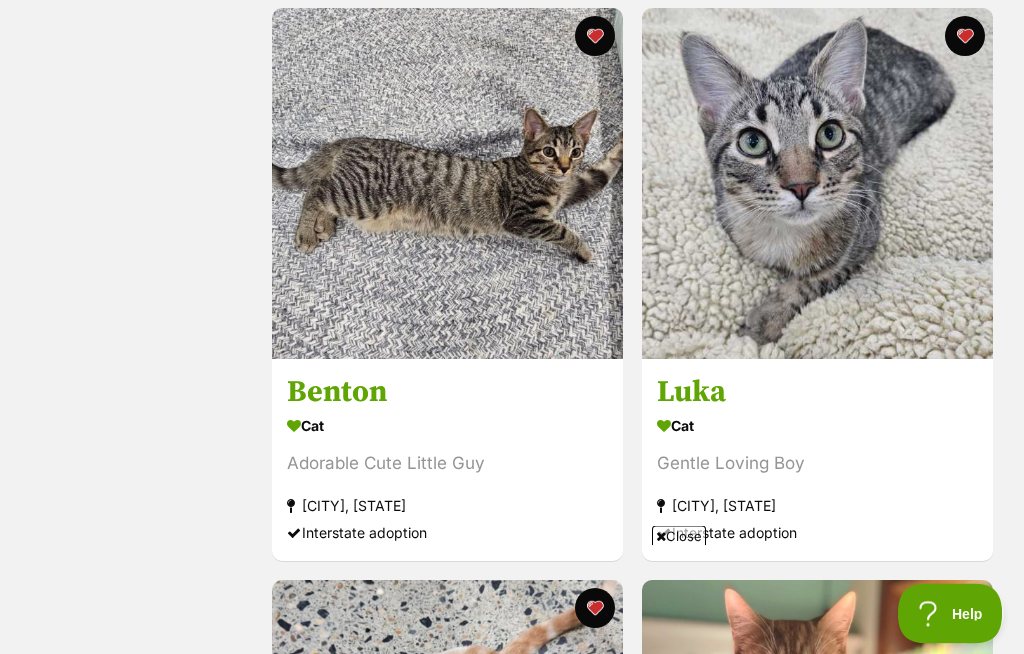 scroll, scrollTop: 4976, scrollLeft: 0, axis: vertical 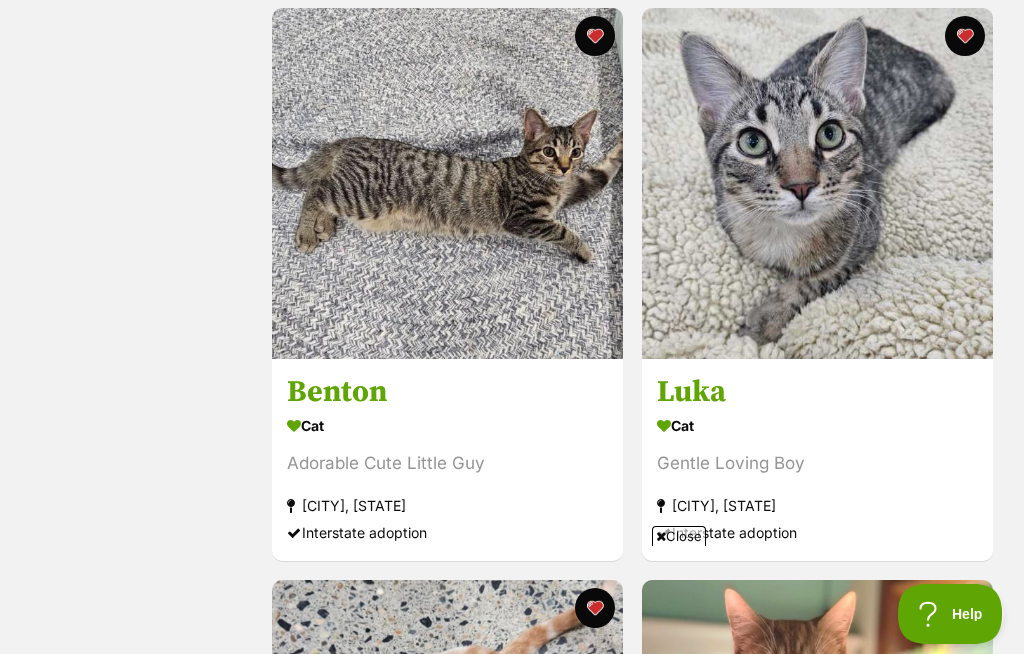click at bounding box center (447, 183) 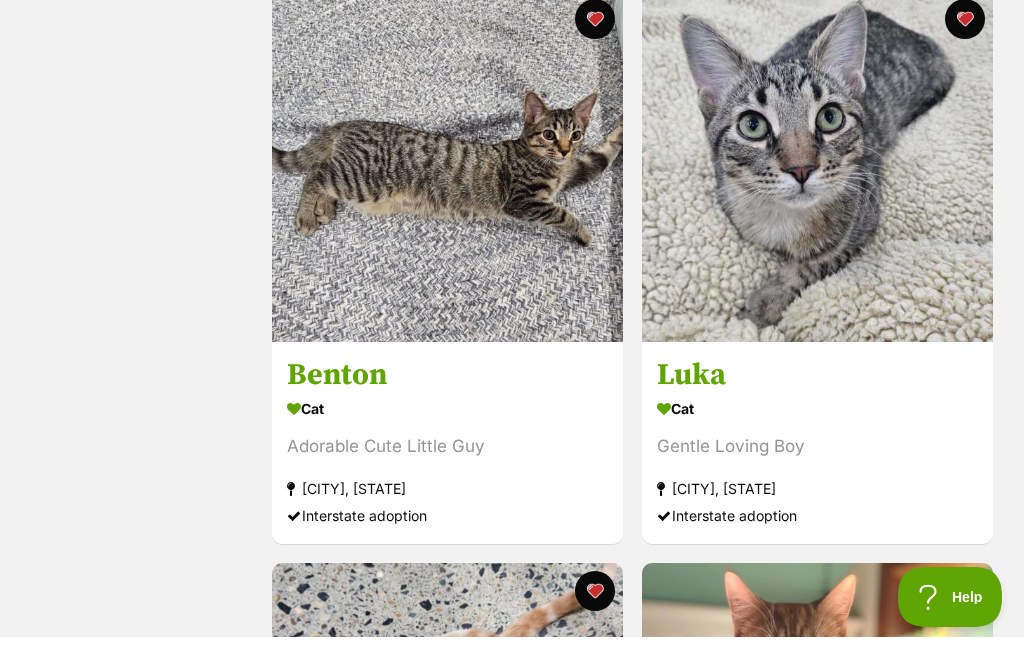 scroll, scrollTop: 5045, scrollLeft: 0, axis: vertical 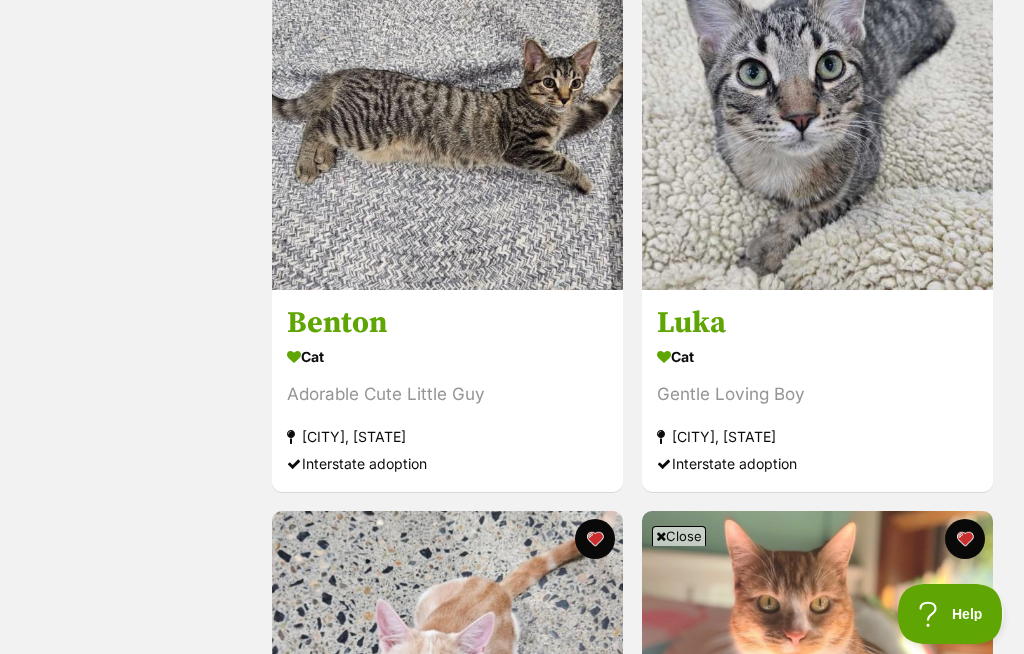click at bounding box center [817, 114] 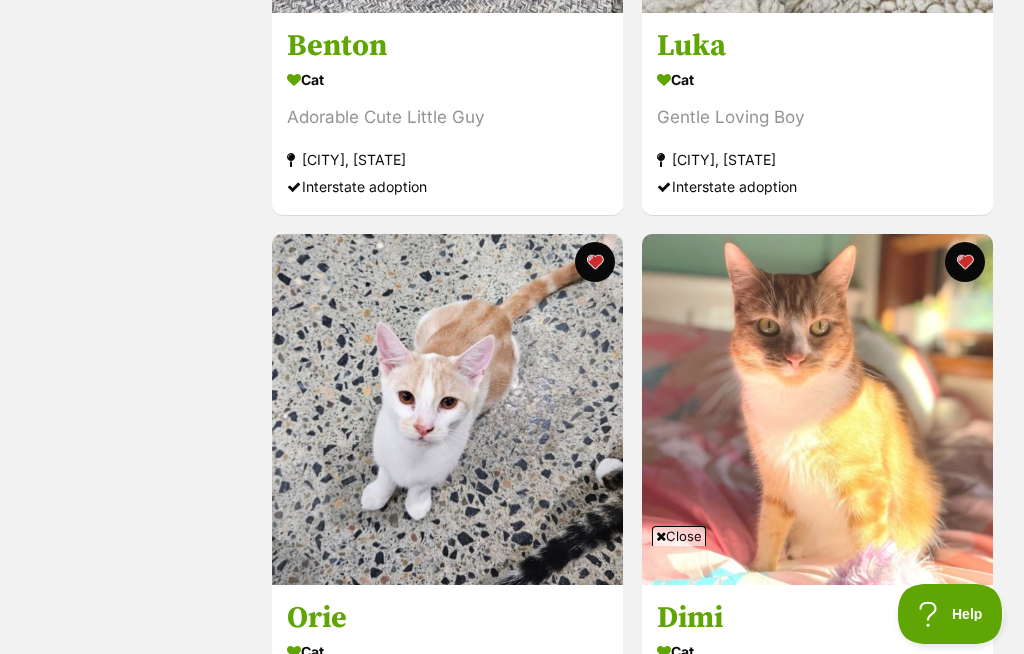 click at bounding box center (447, 409) 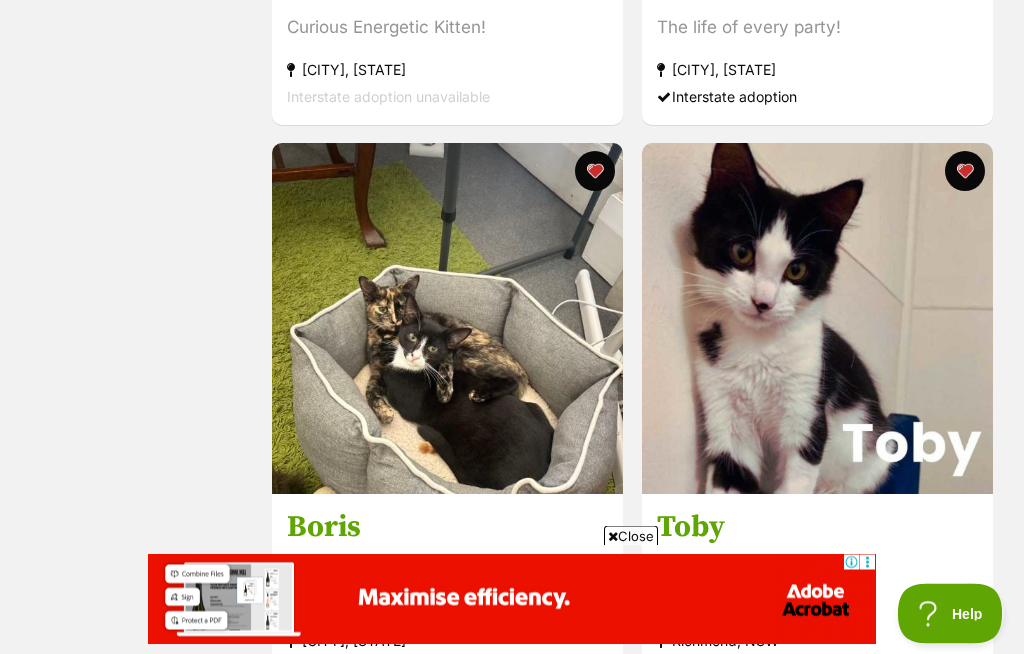 scroll, scrollTop: 4287, scrollLeft: 0, axis: vertical 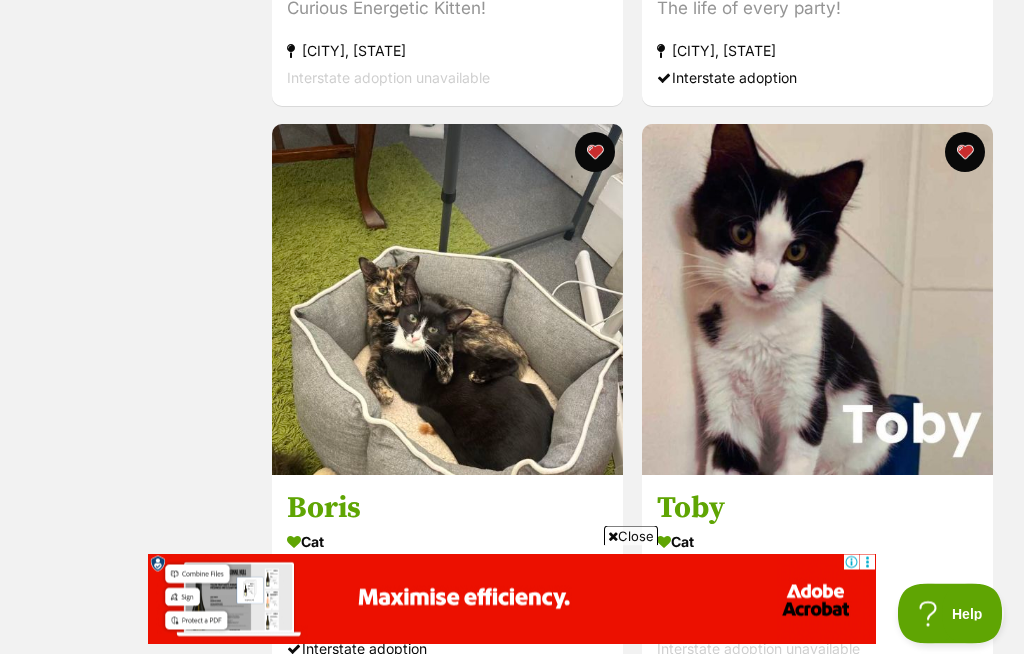 click at bounding box center (447, -271) 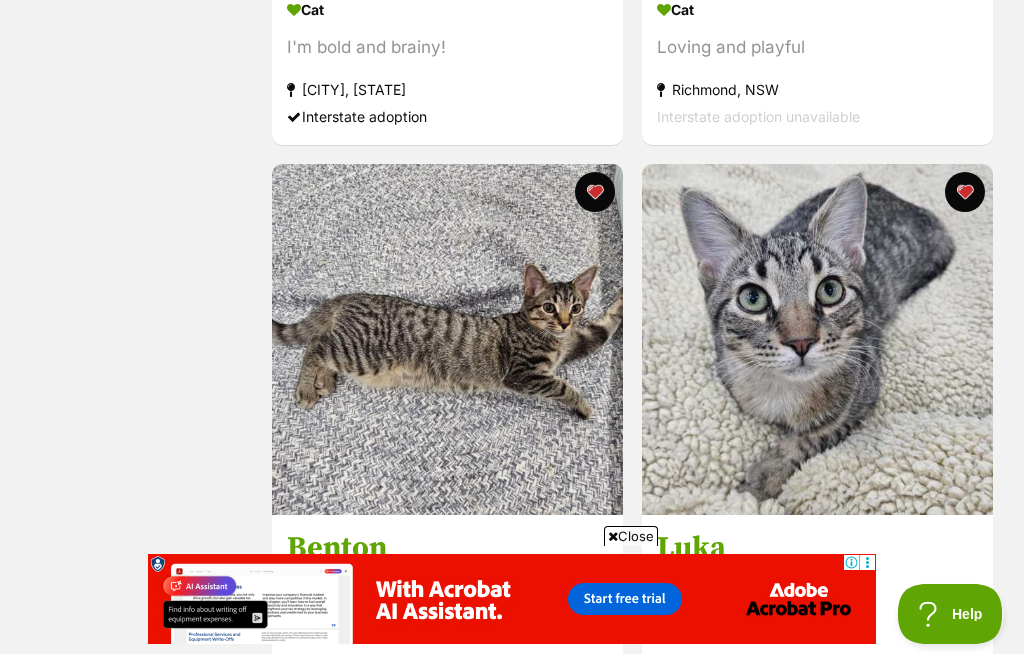 scroll, scrollTop: 4870, scrollLeft: 0, axis: vertical 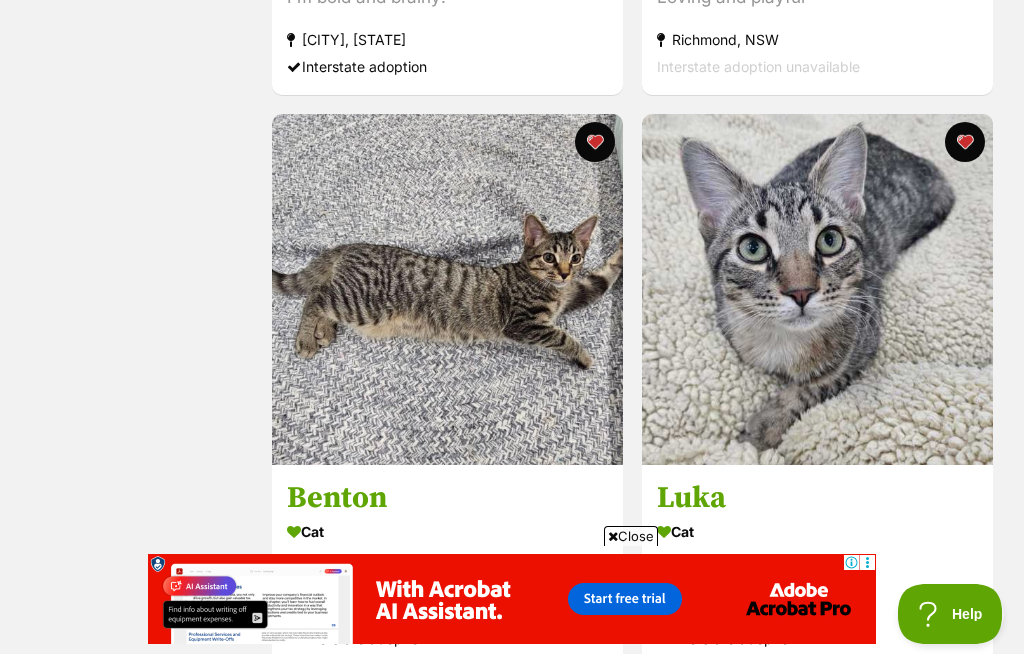 click at bounding box center [817, 289] 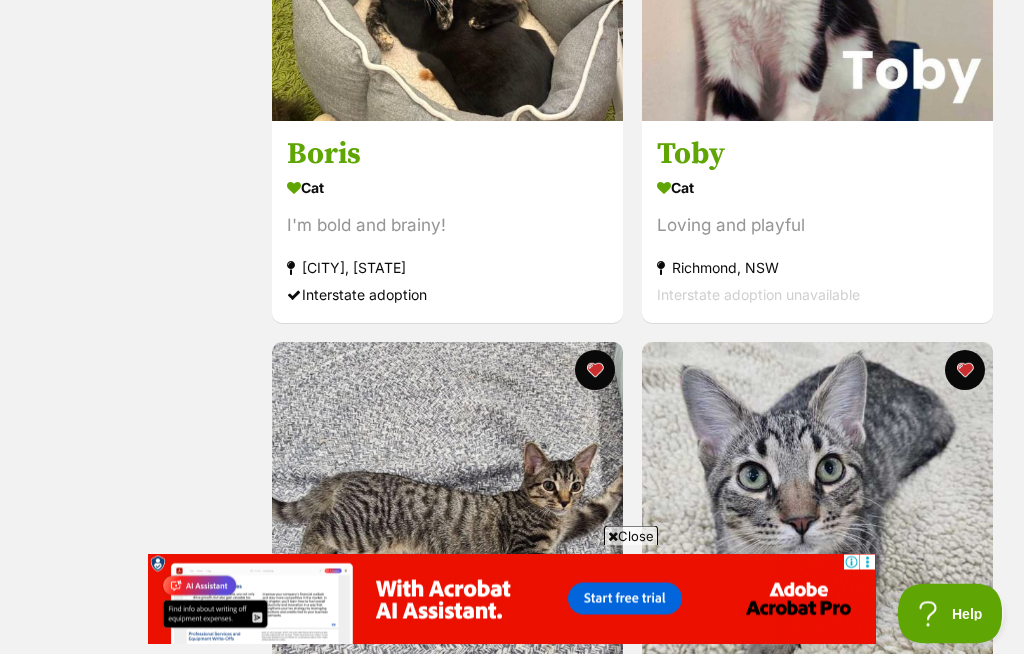 scroll, scrollTop: 4901, scrollLeft: 0, axis: vertical 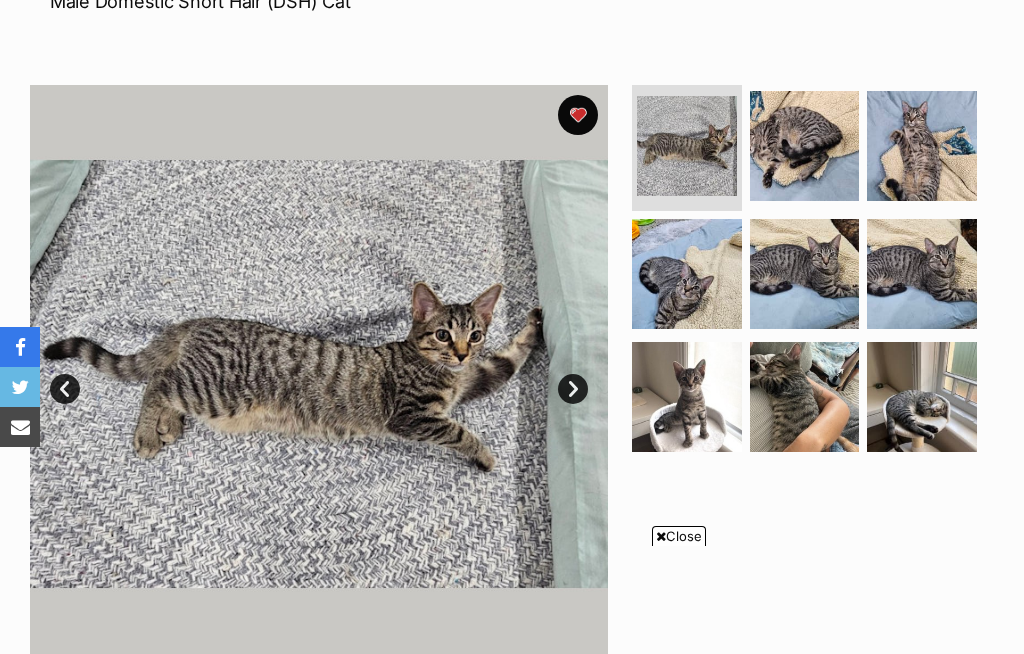 click on "Next" at bounding box center (573, 389) 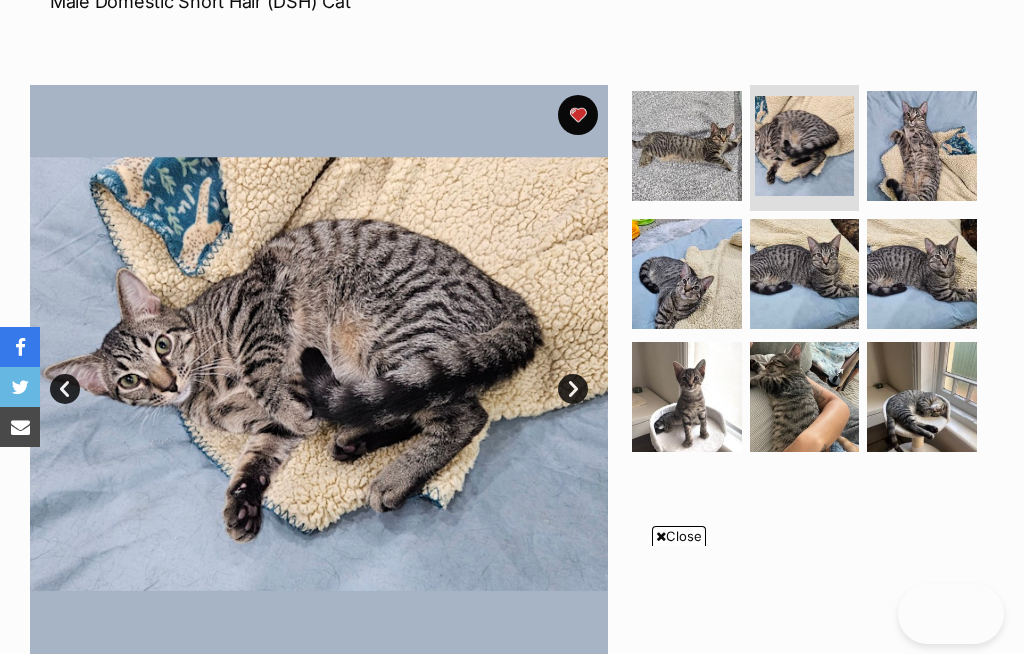 click at bounding box center [319, 374] 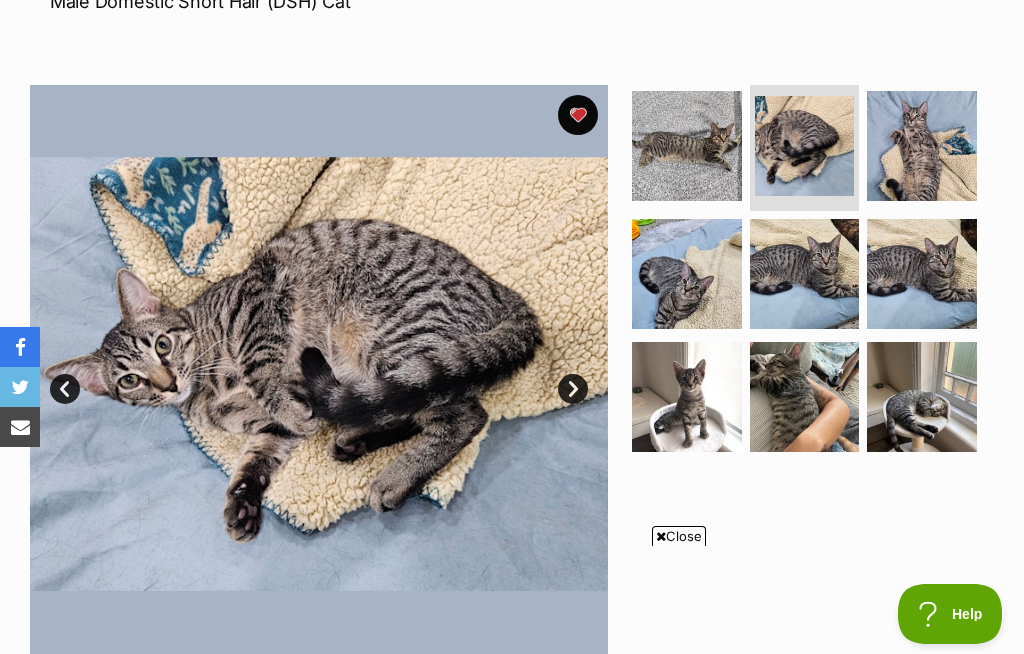 scroll, scrollTop: 0, scrollLeft: 0, axis: both 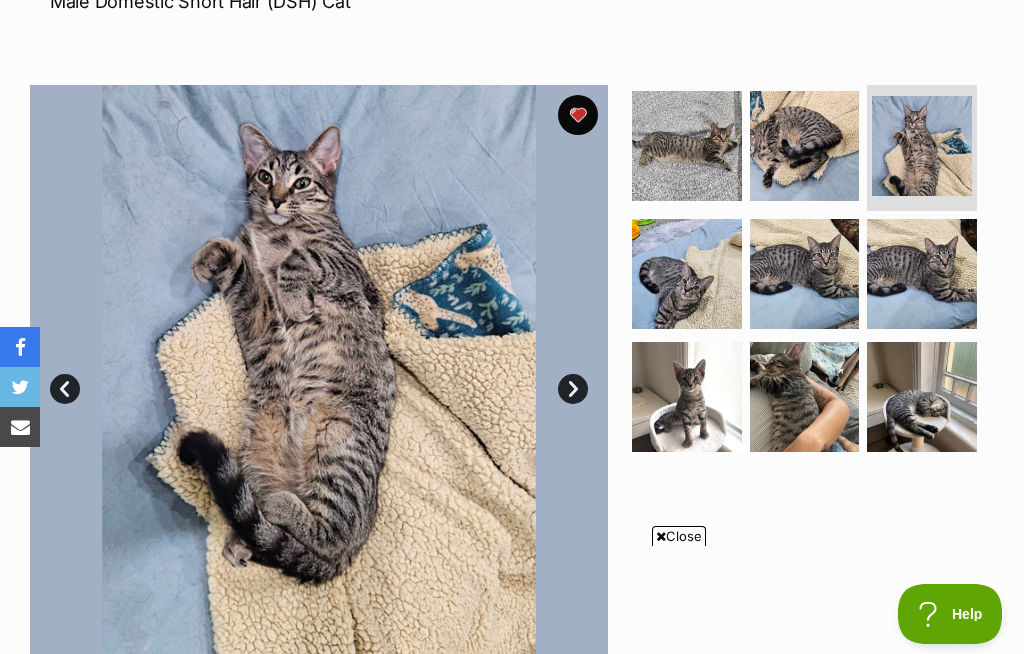 click on "Next" at bounding box center [573, 389] 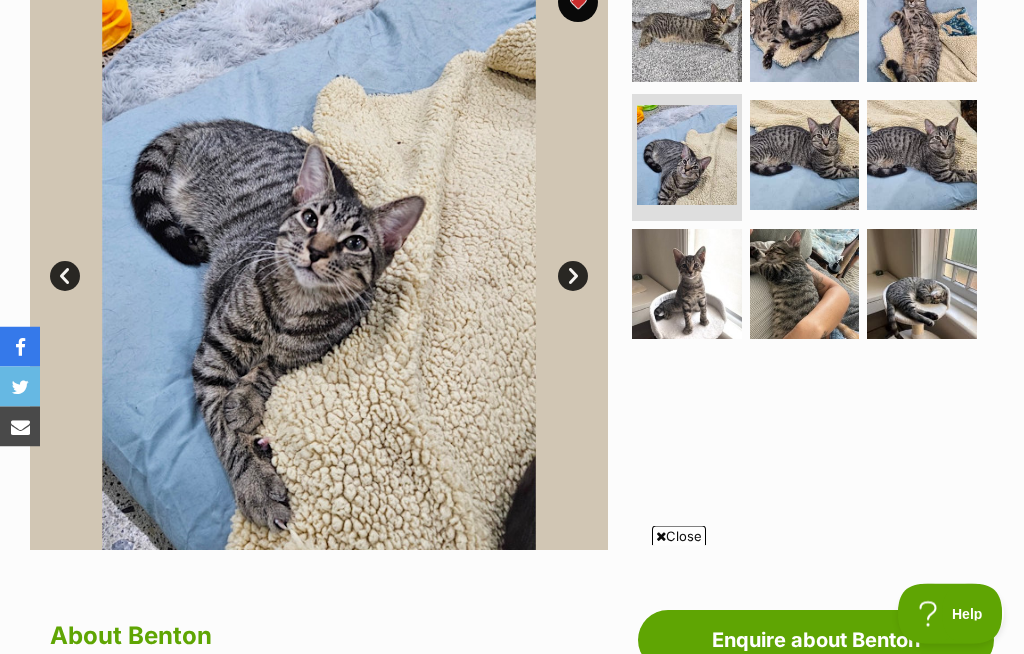 scroll, scrollTop: 429, scrollLeft: 0, axis: vertical 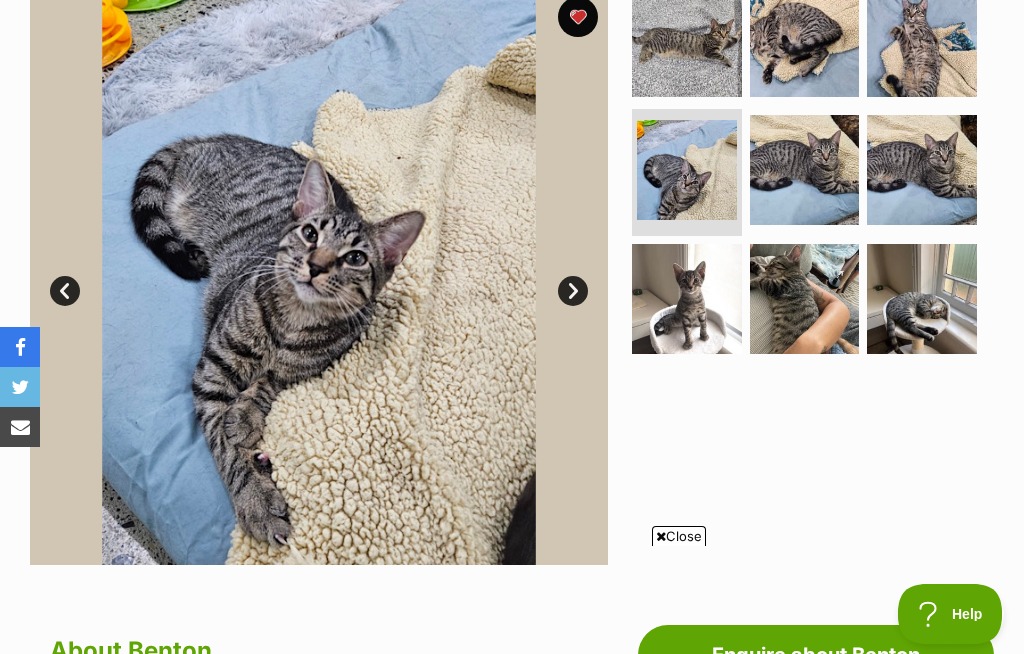 click on "Next" at bounding box center [573, 291] 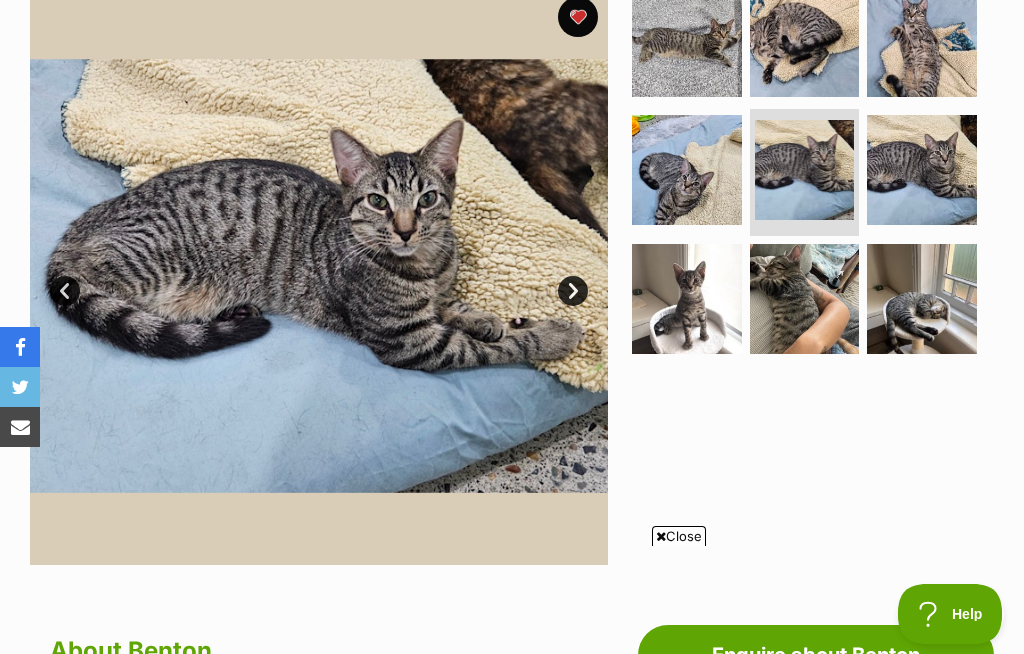 click at bounding box center (319, 276) 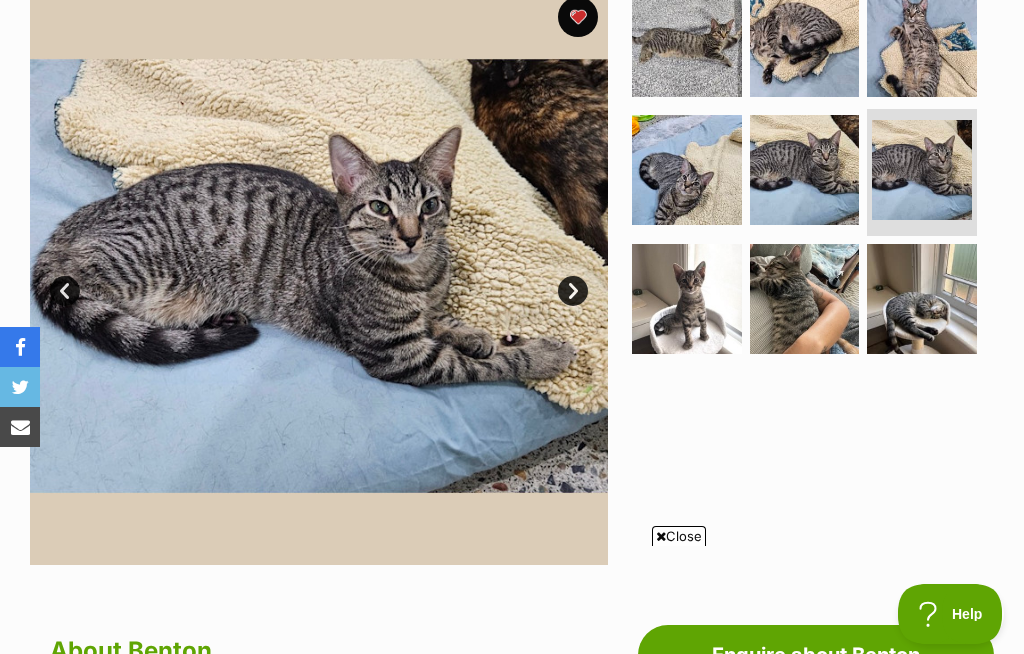 click at bounding box center (687, 299) 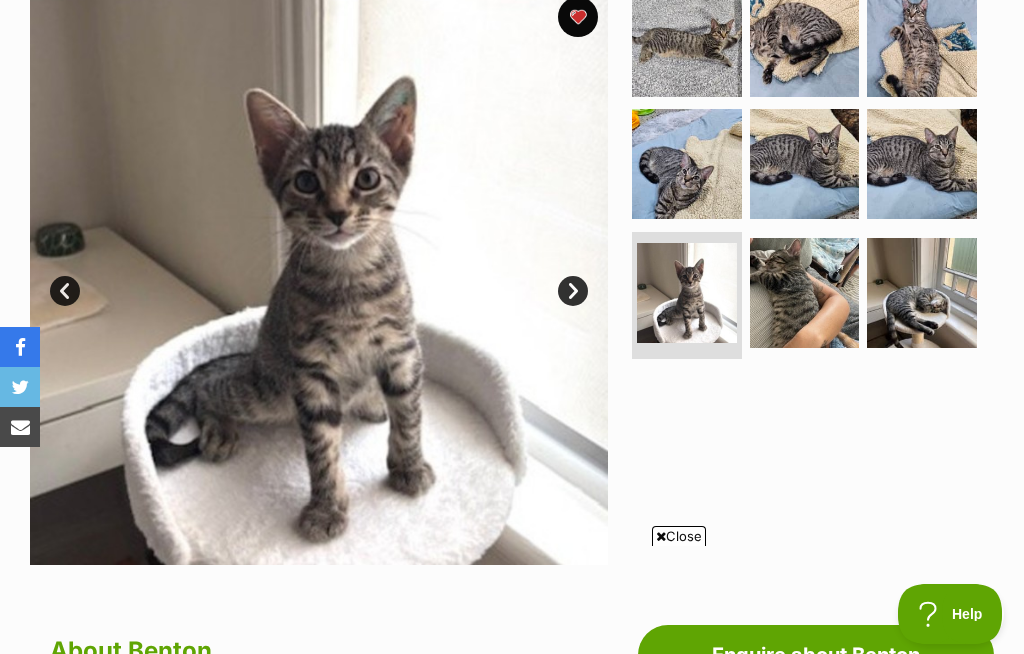 click at bounding box center (805, 293) 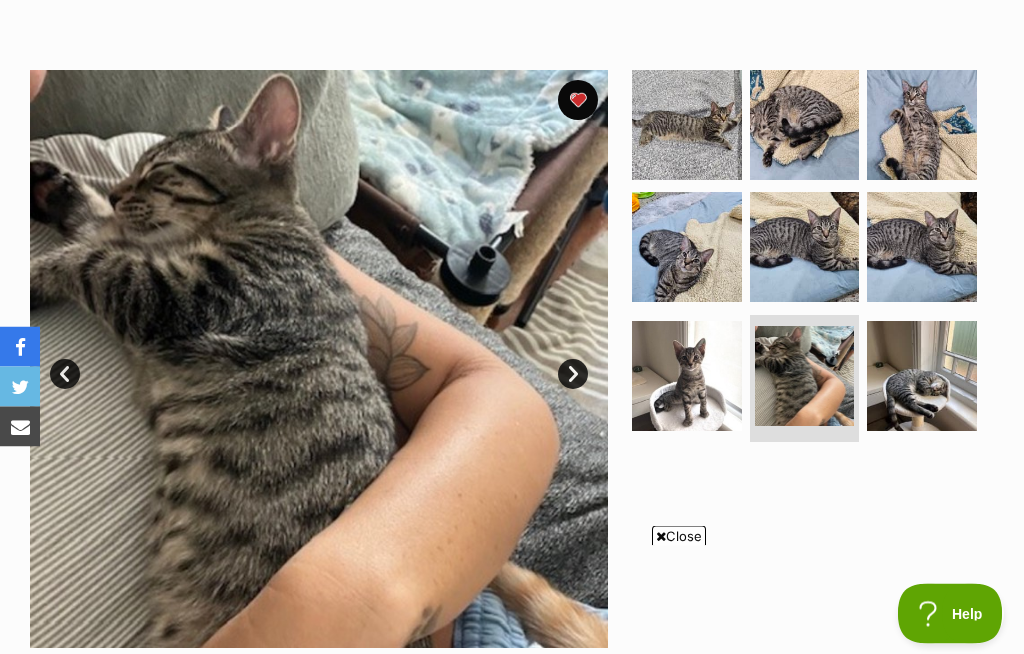 scroll, scrollTop: 346, scrollLeft: 0, axis: vertical 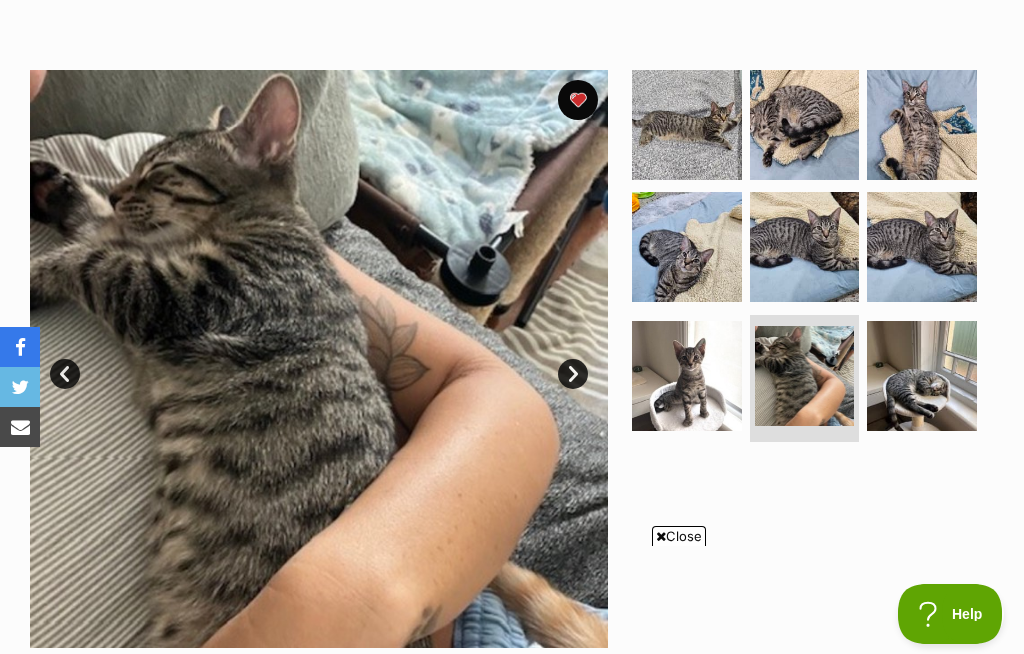 click at bounding box center (922, 376) 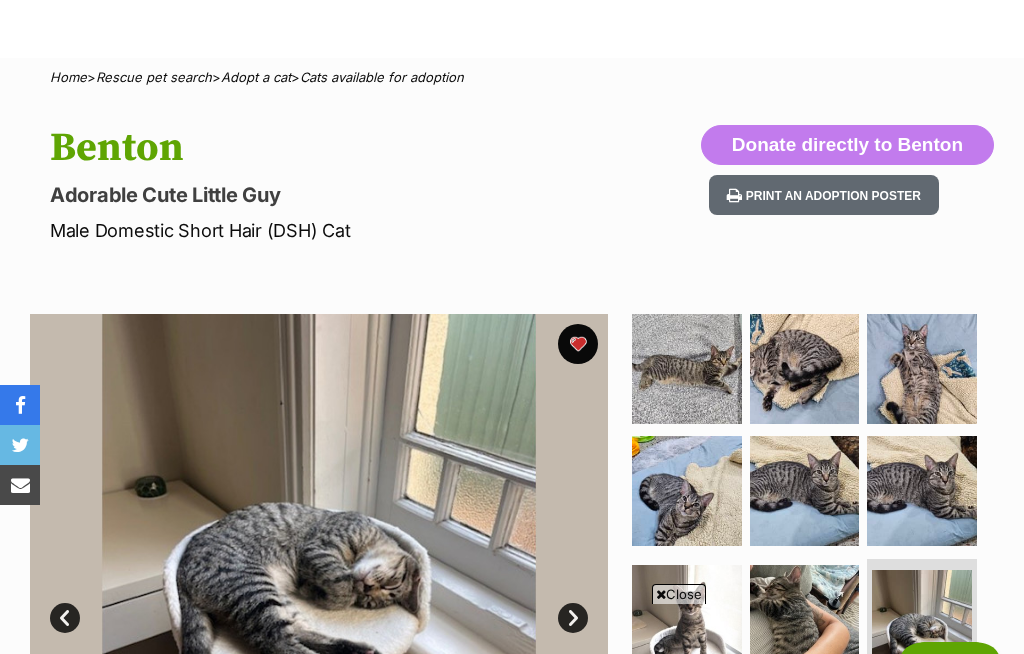 scroll, scrollTop: 0, scrollLeft: 0, axis: both 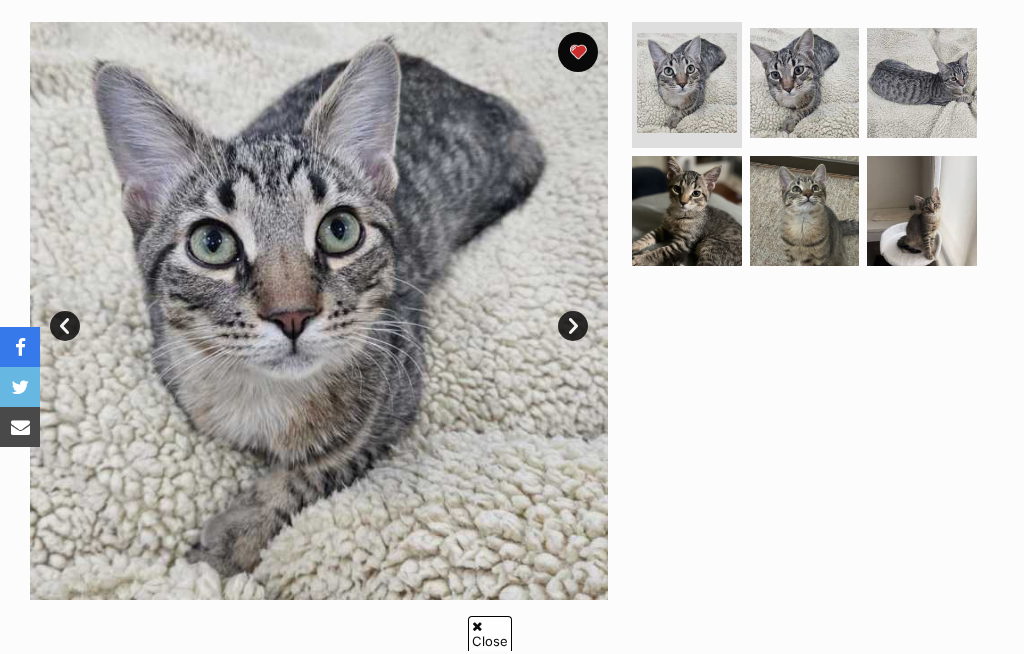 click at bounding box center (319, 311) 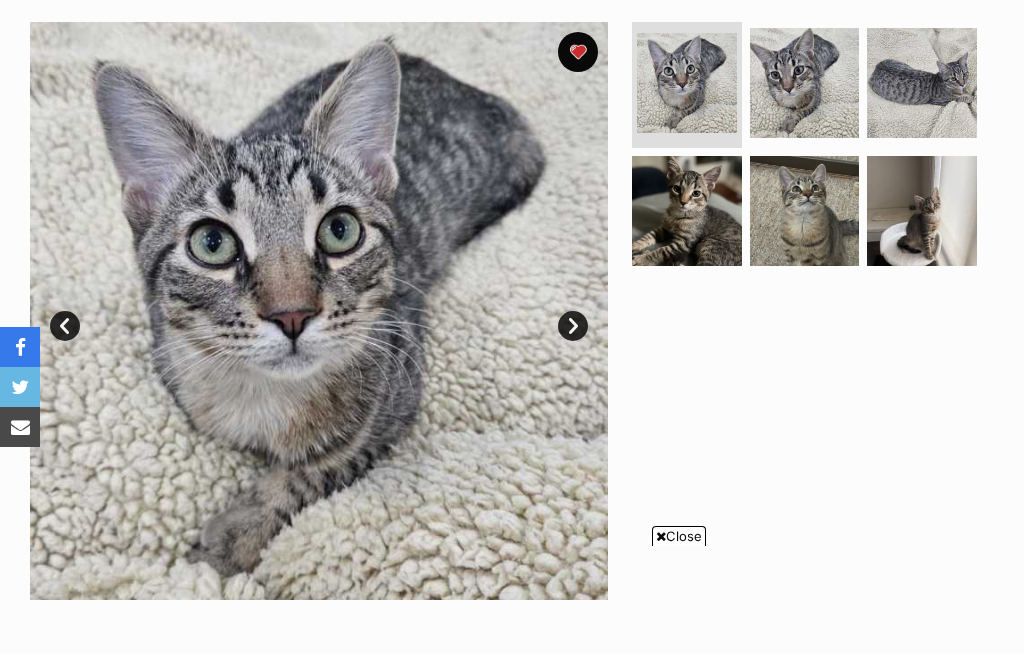 click on "Next" at bounding box center [573, 326] 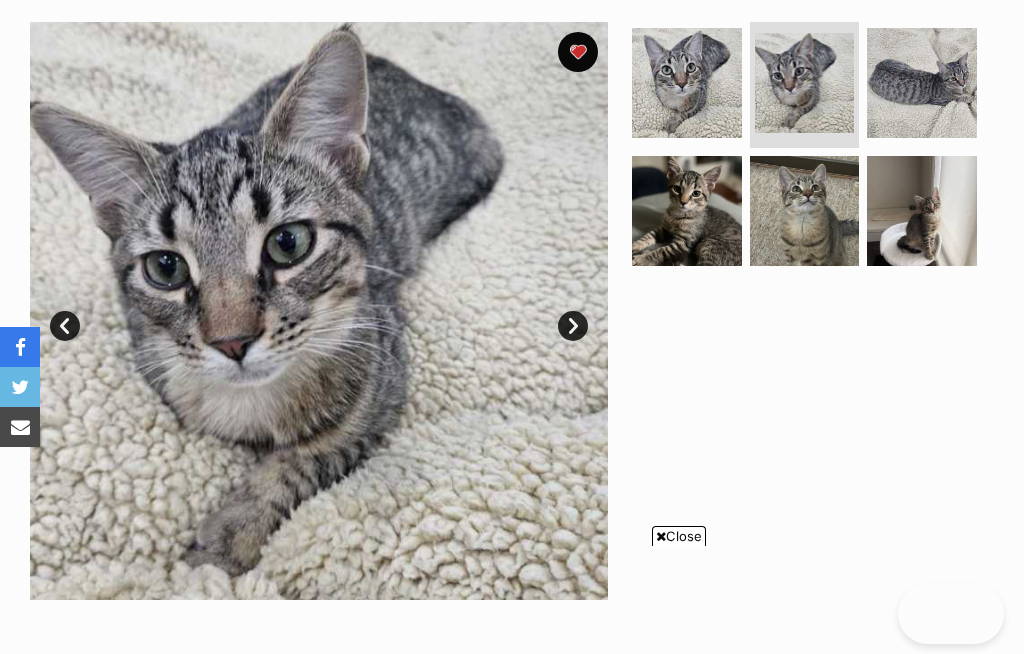 click at bounding box center (319, 311) 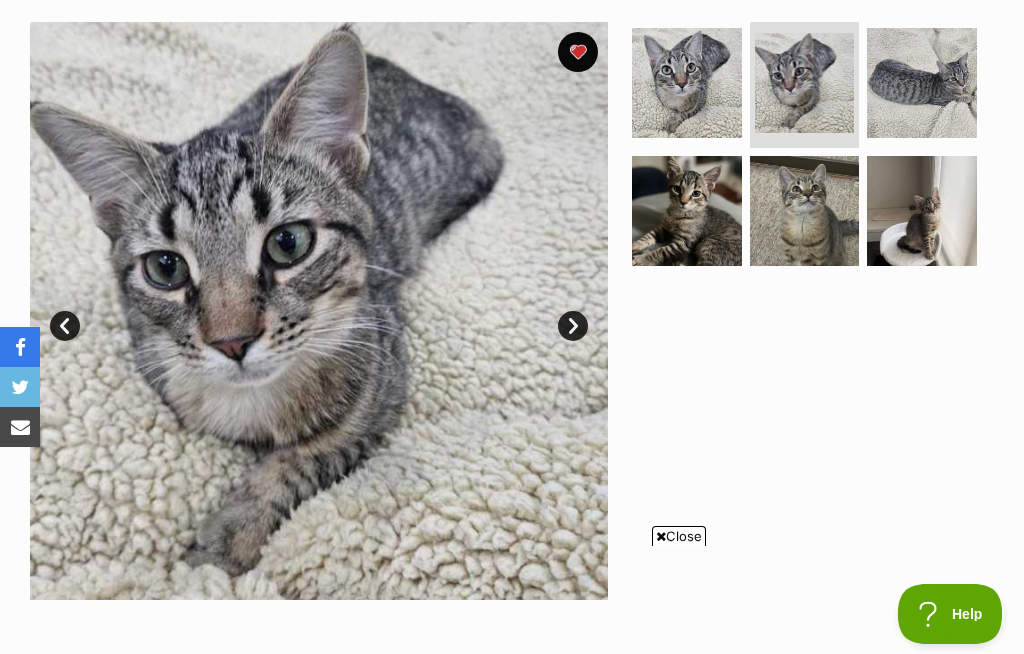 scroll, scrollTop: 0, scrollLeft: 0, axis: both 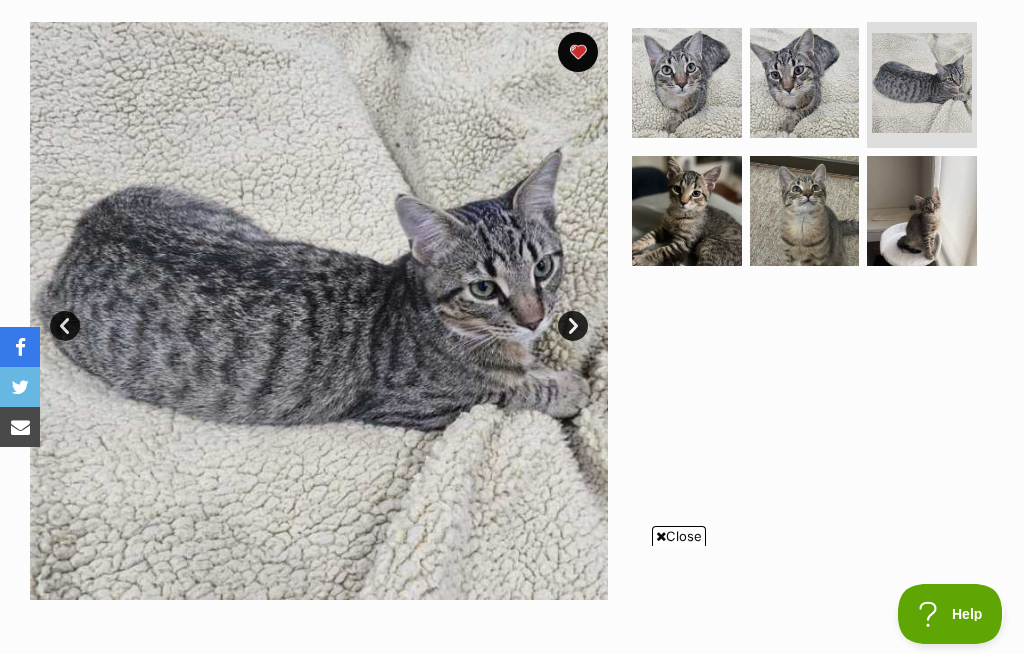 click at bounding box center [319, 311] 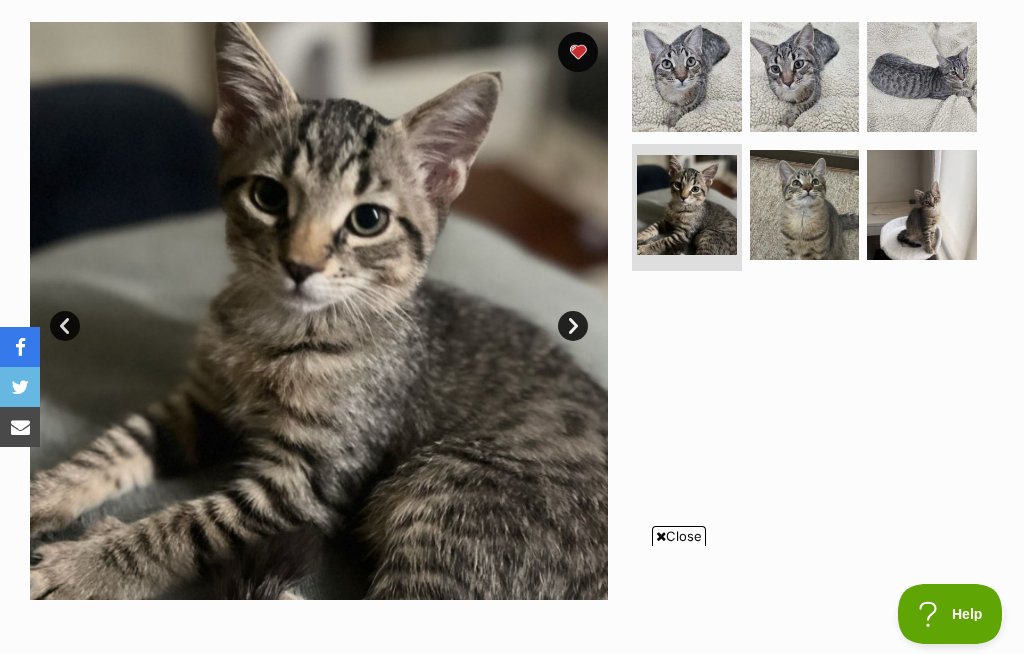 click at bounding box center [319, 311] 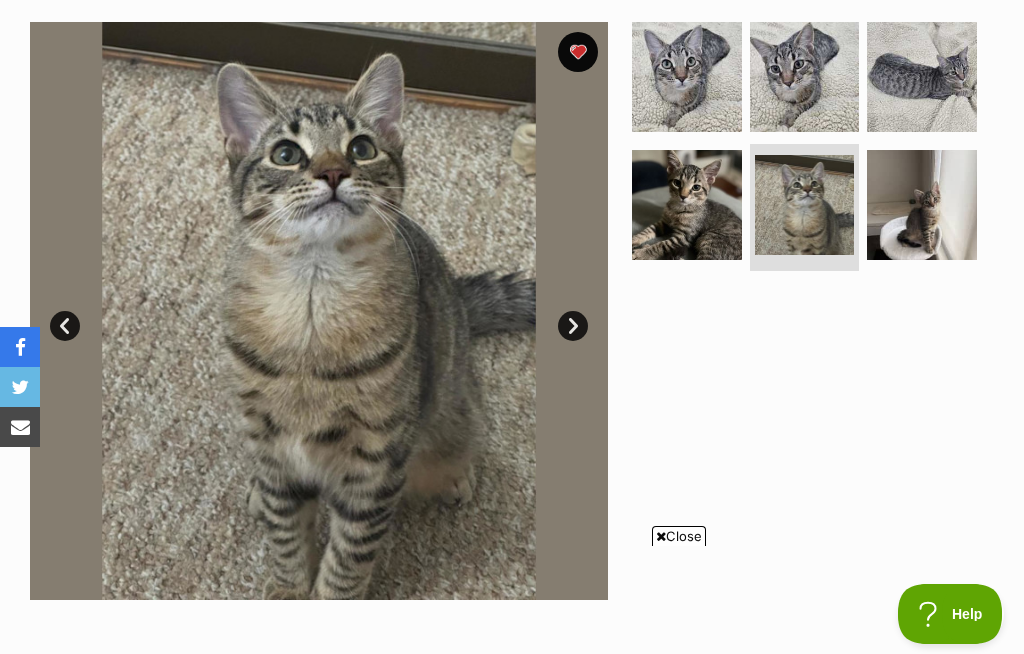 click on "Next" at bounding box center (573, 326) 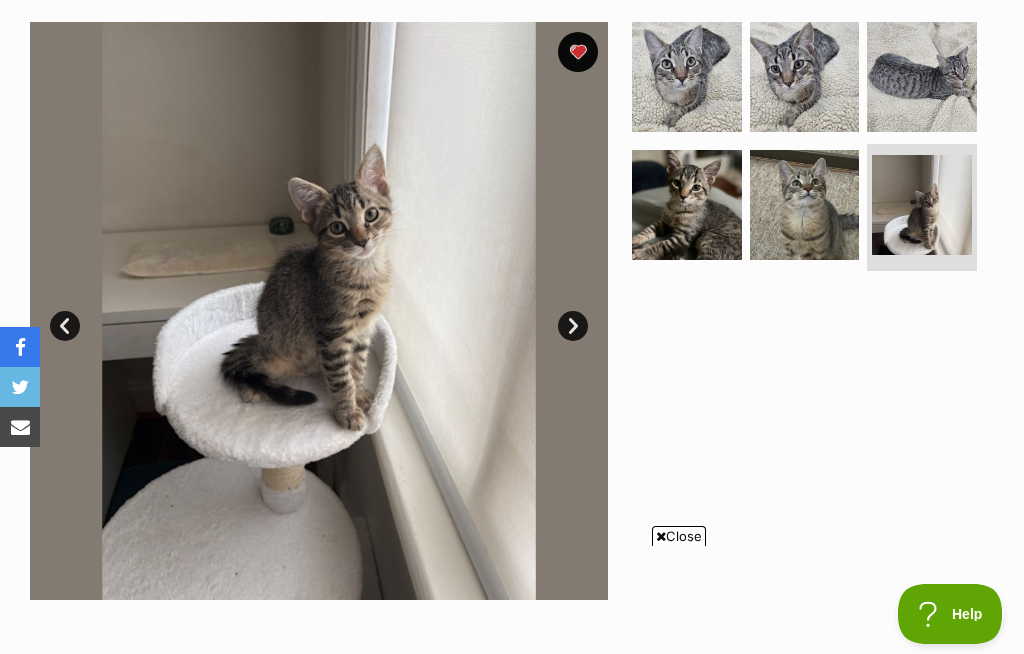 scroll, scrollTop: 0, scrollLeft: 0, axis: both 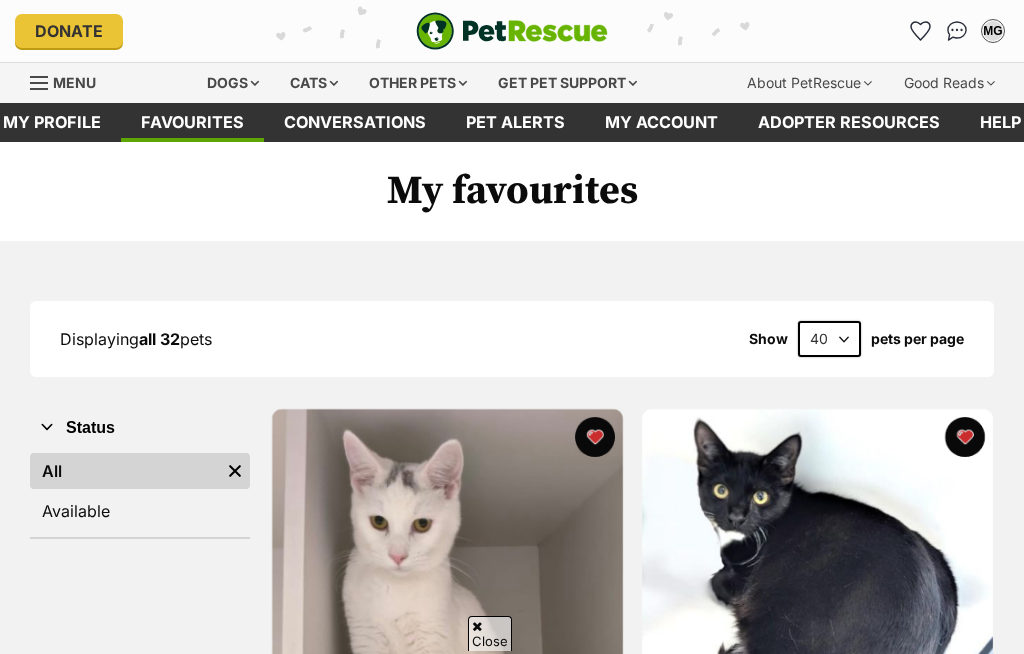 click at bounding box center (447, 5731) 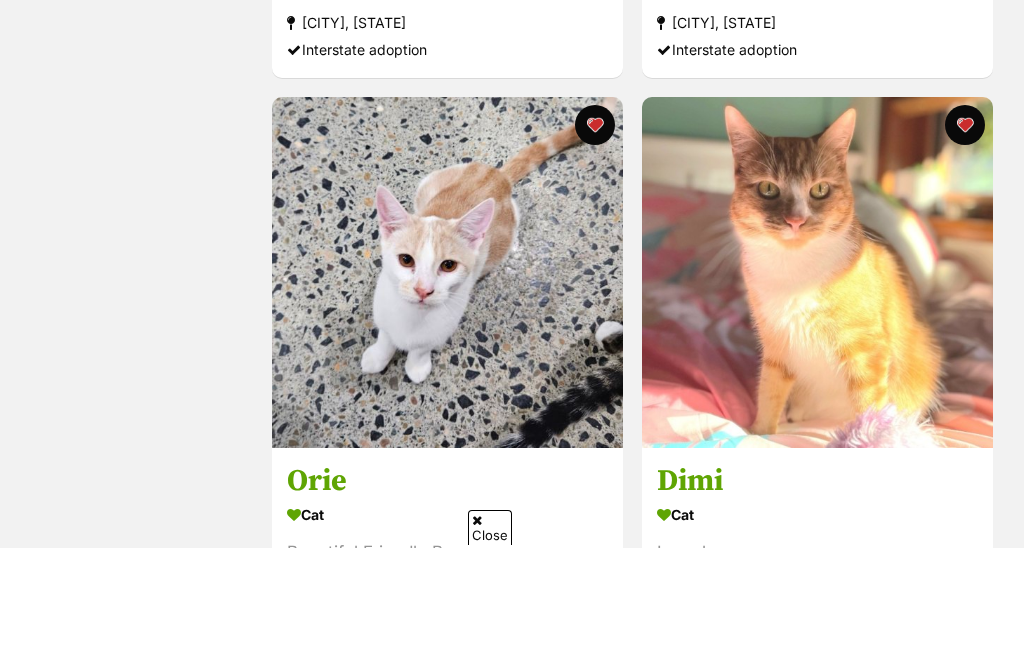 scroll, scrollTop: 5459, scrollLeft: 0, axis: vertical 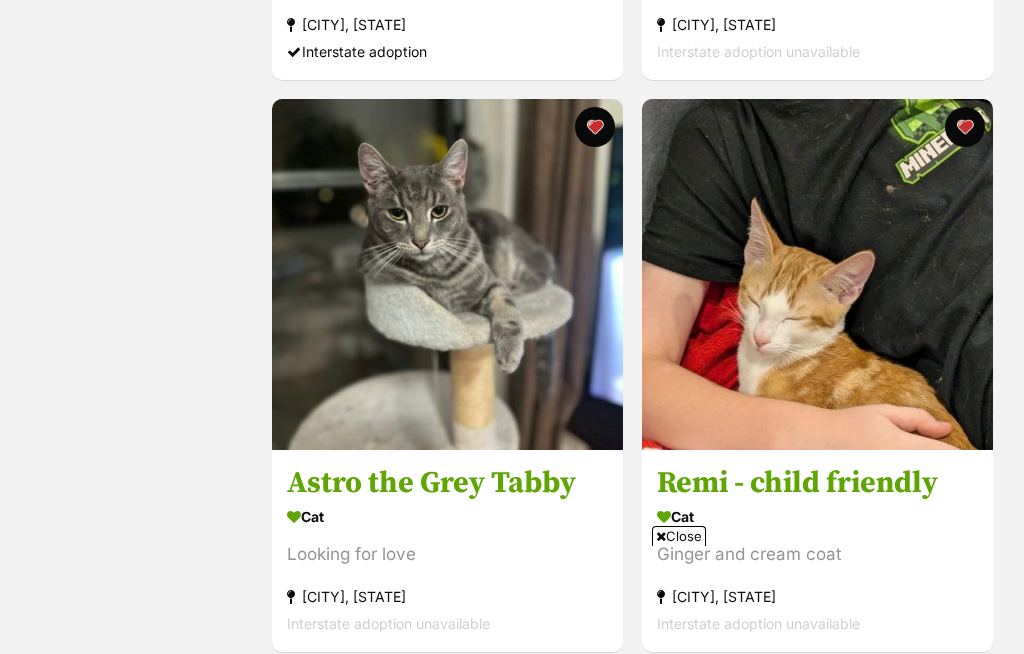click at bounding box center (447, 274) 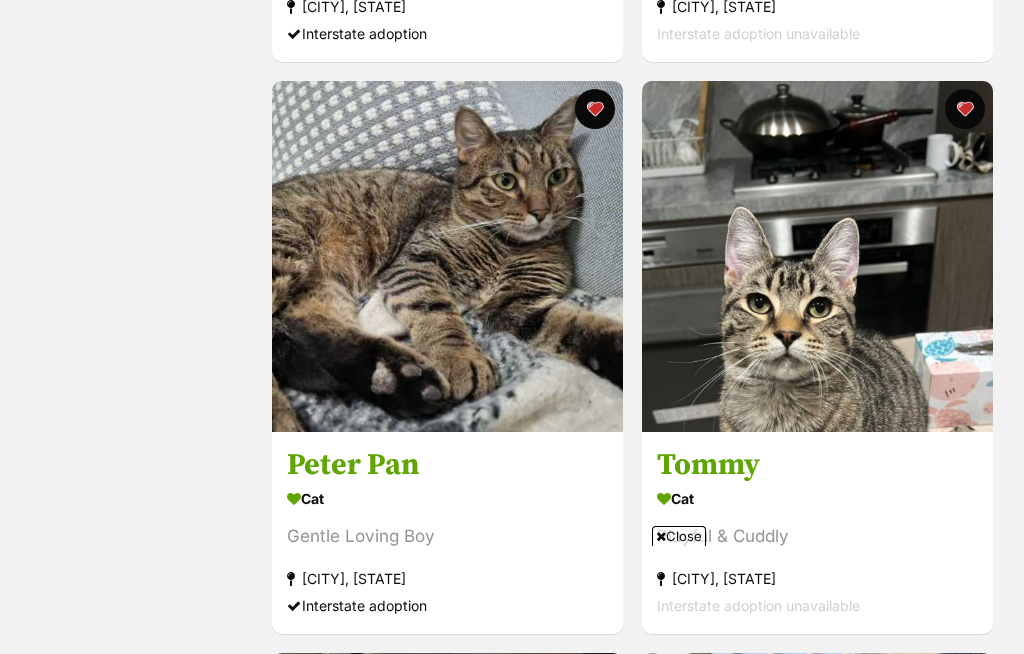 scroll, scrollTop: 8003, scrollLeft: 0, axis: vertical 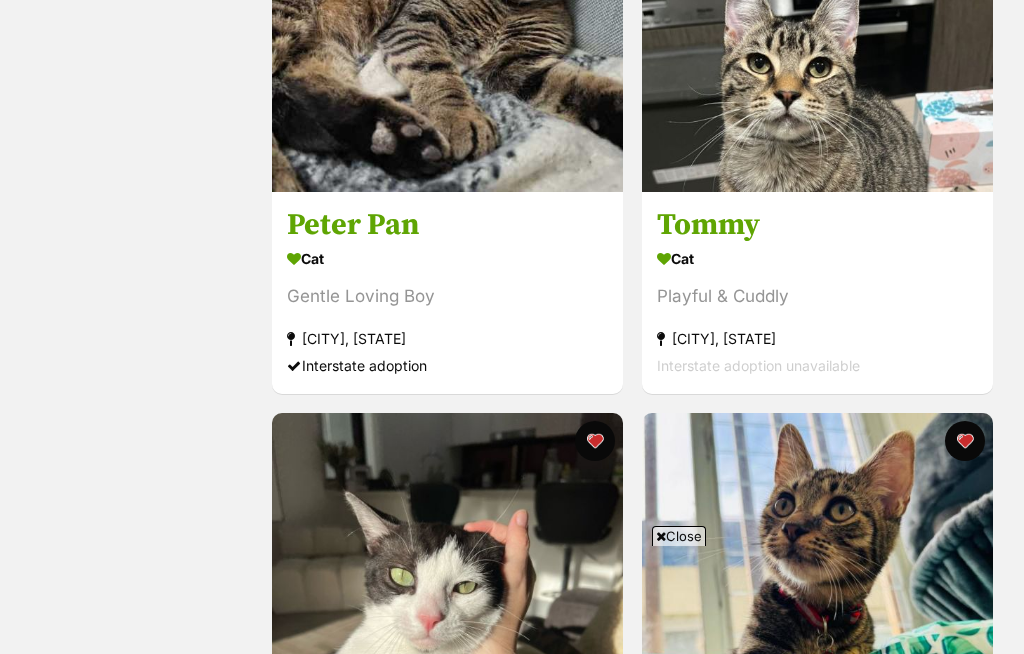 click at bounding box center (817, 16) 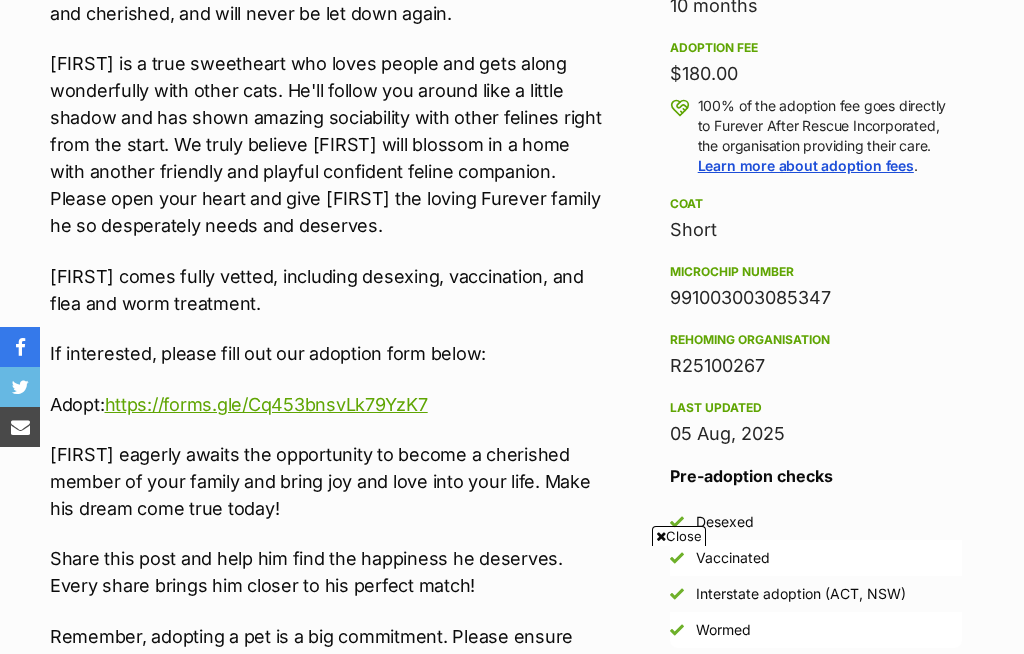 scroll, scrollTop: 1389, scrollLeft: 0, axis: vertical 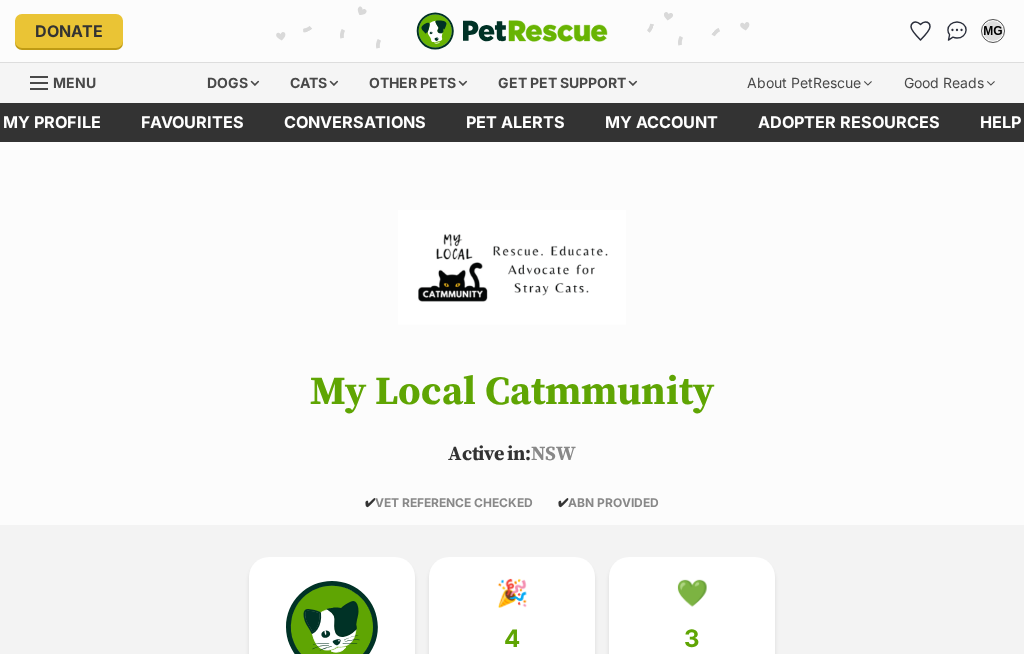 click on "Favourites" at bounding box center (192, 122) 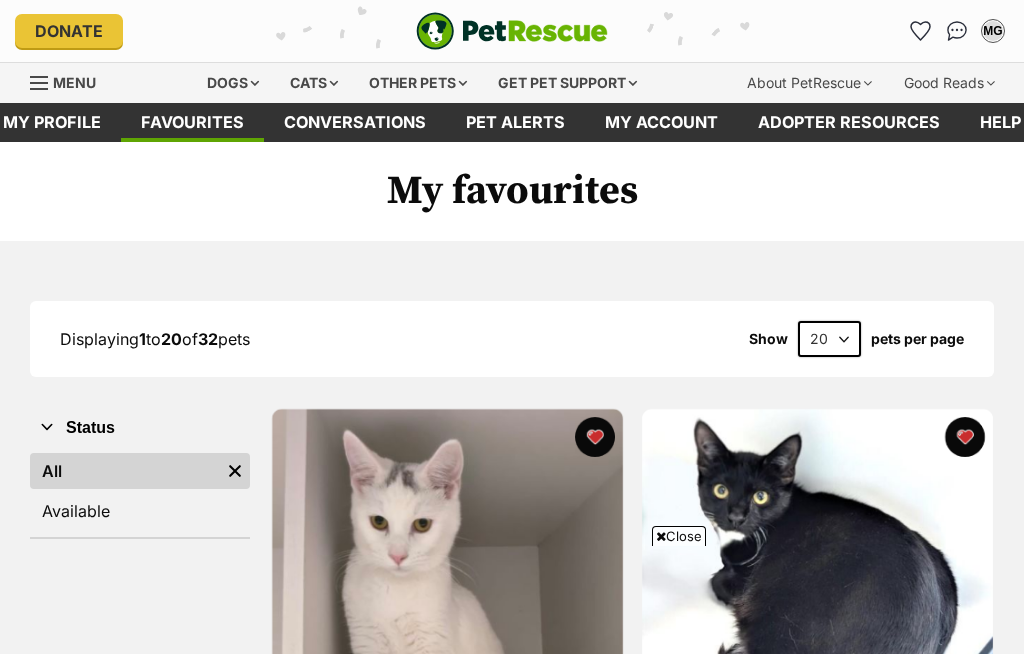 scroll, scrollTop: 114, scrollLeft: 0, axis: vertical 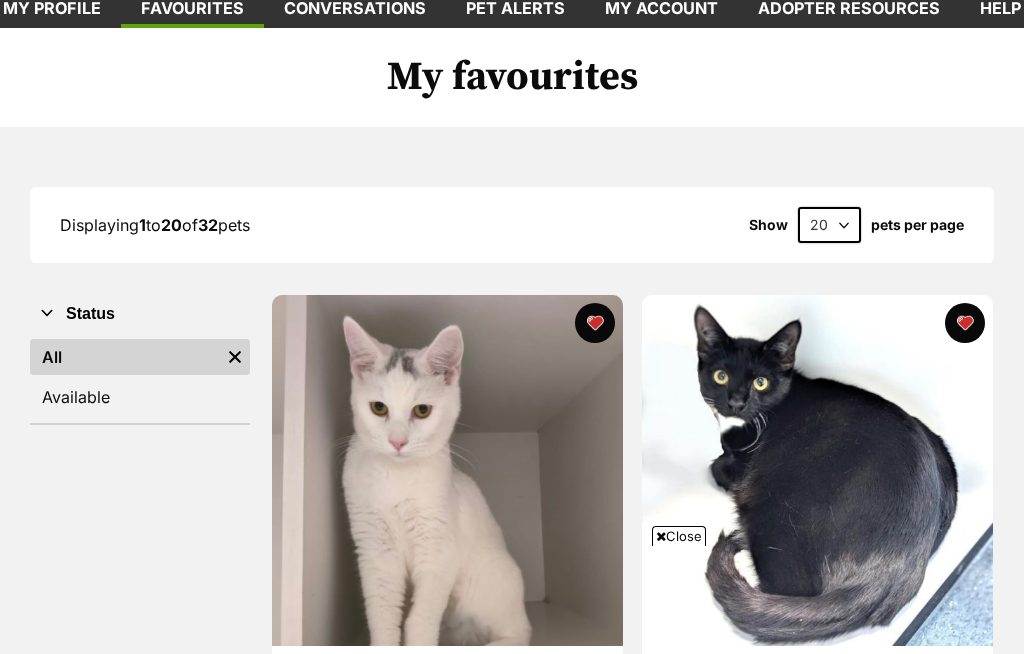 select on "60" 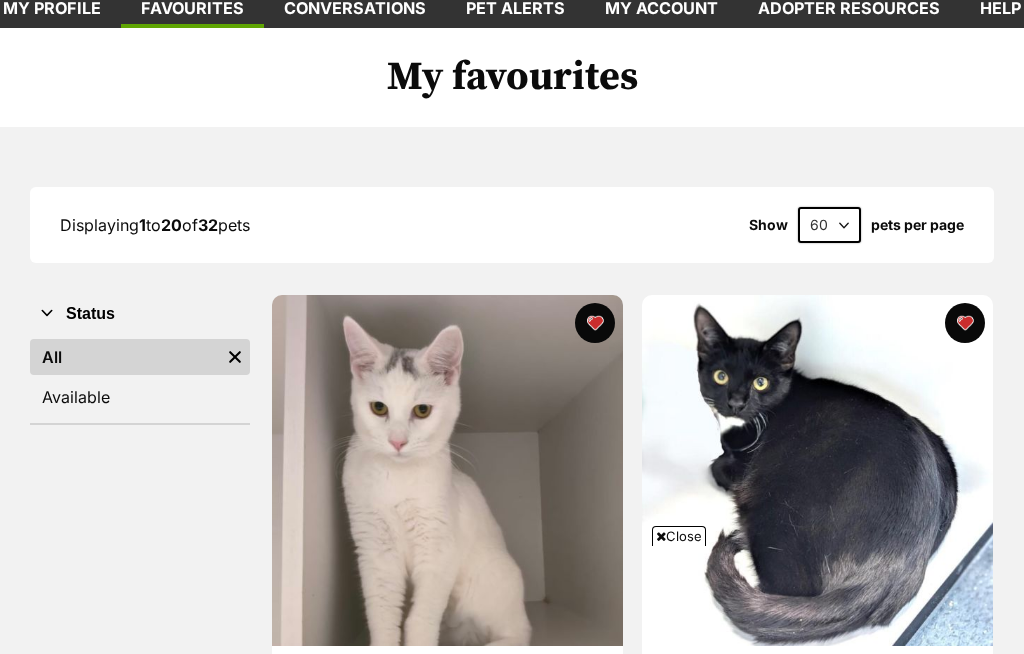 scroll, scrollTop: 0, scrollLeft: 0, axis: both 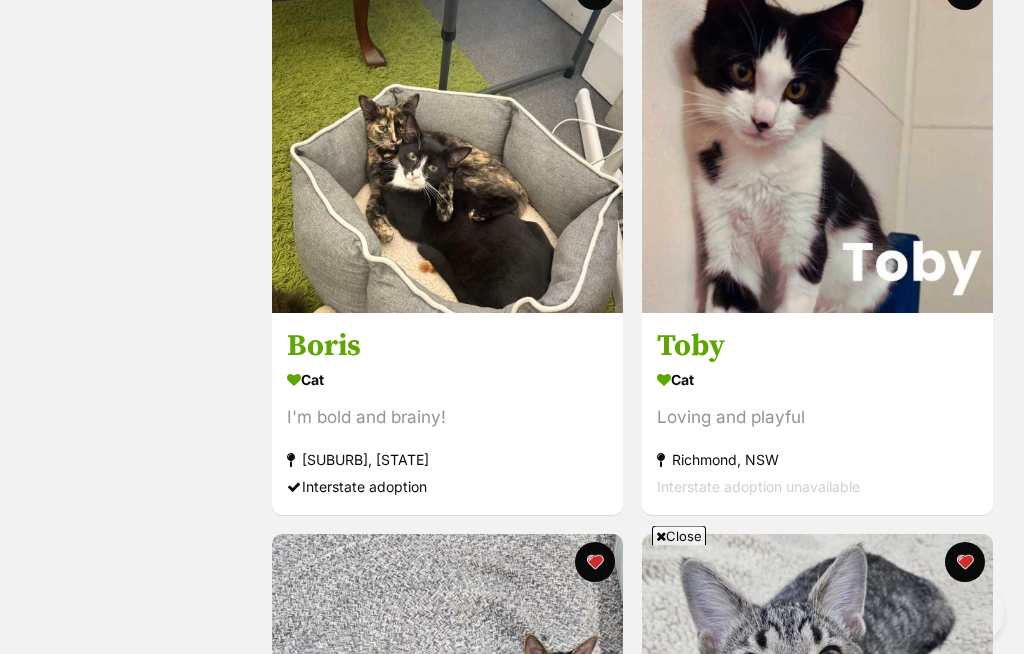 click at bounding box center [817, 710] 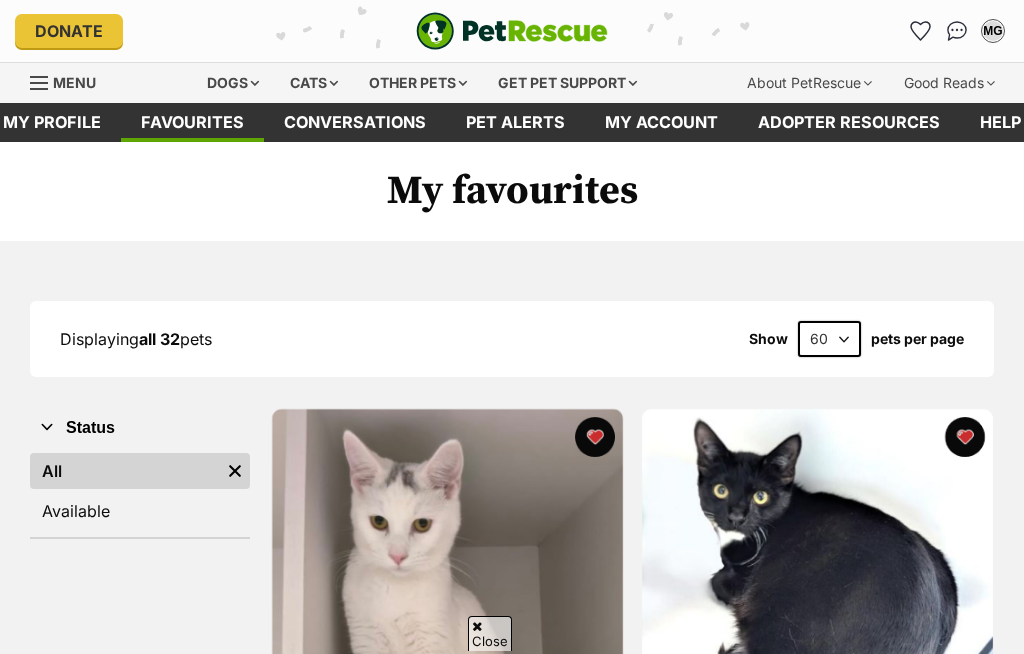 scroll, scrollTop: 5434, scrollLeft: 0, axis: vertical 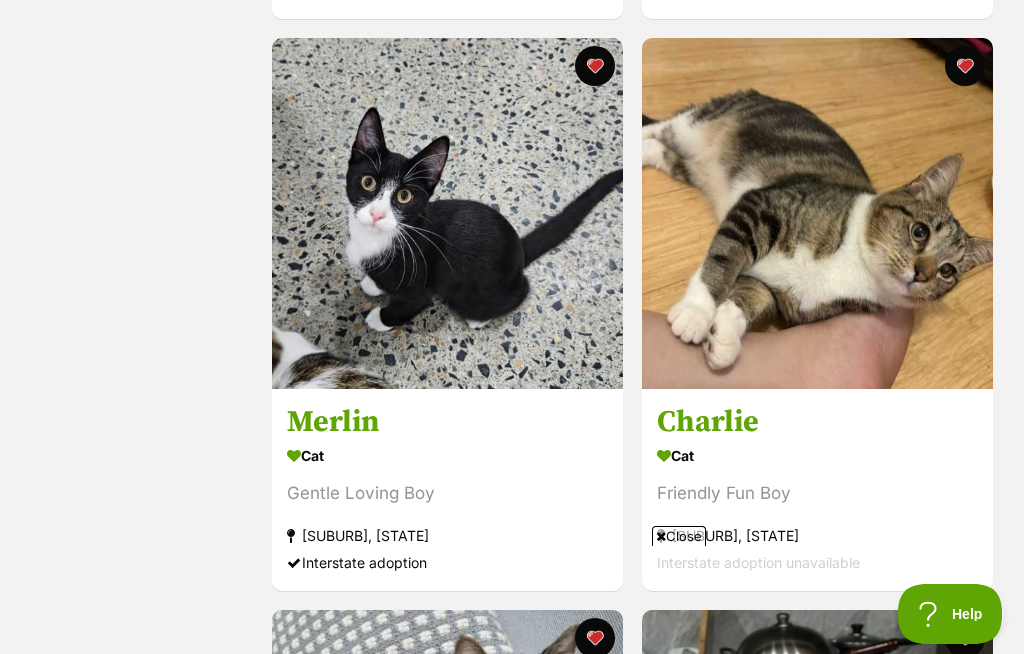 click at bounding box center (447, 213) 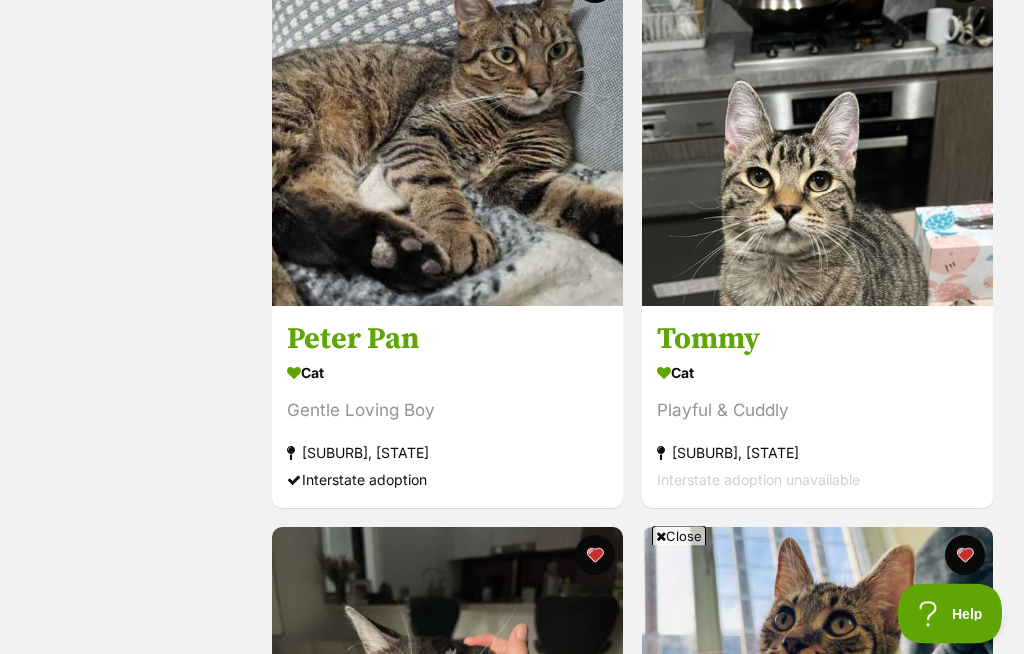 scroll, scrollTop: 7862, scrollLeft: 0, axis: vertical 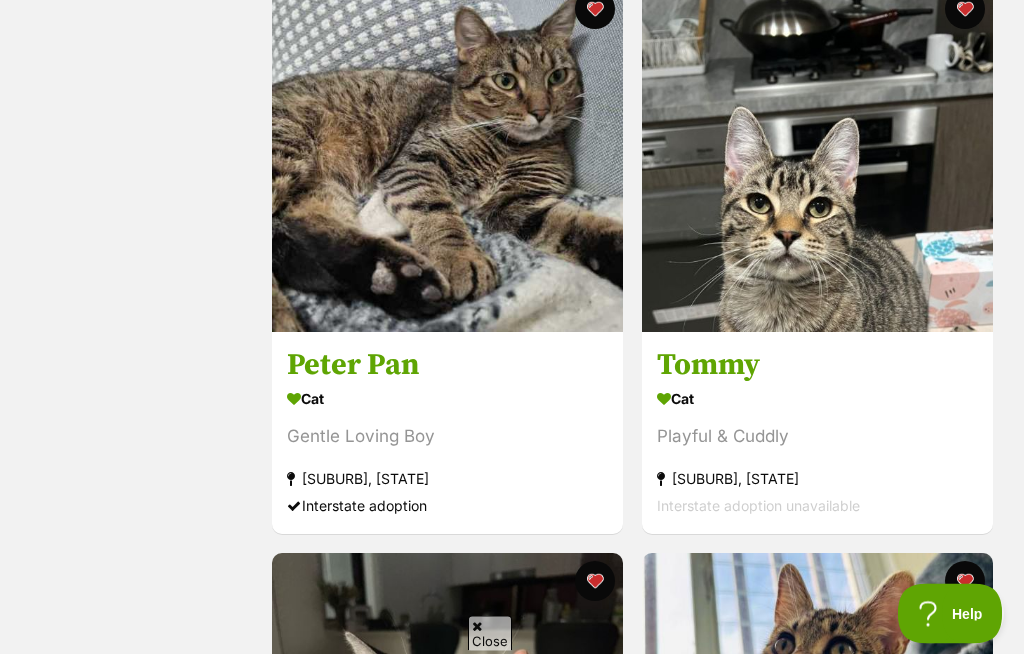 click at bounding box center (447, 157) 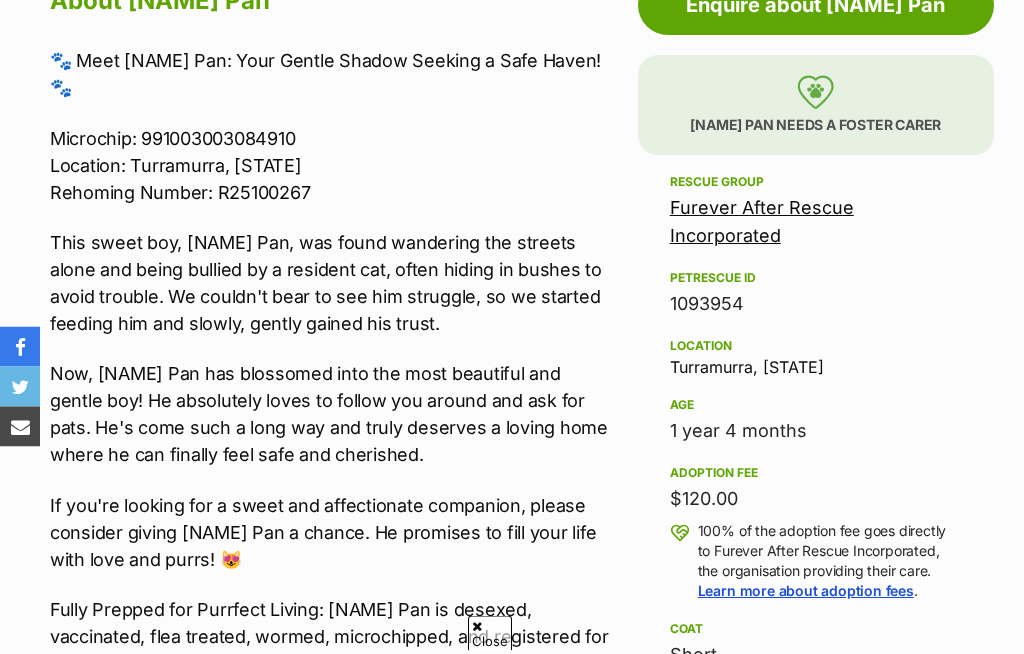 scroll, scrollTop: 1079, scrollLeft: 0, axis: vertical 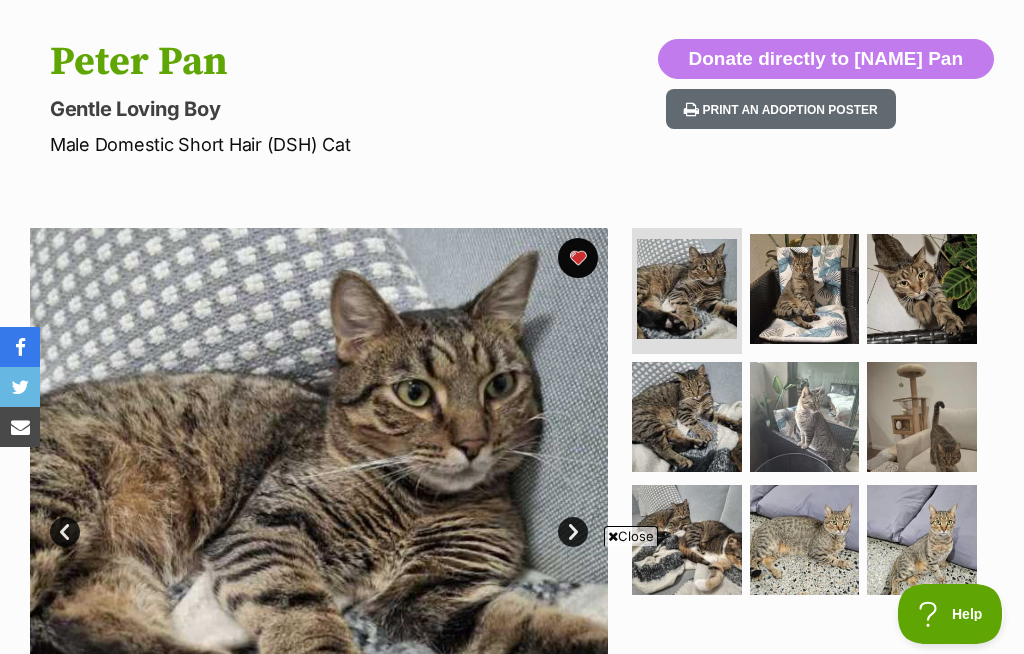 click at bounding box center (922, 289) 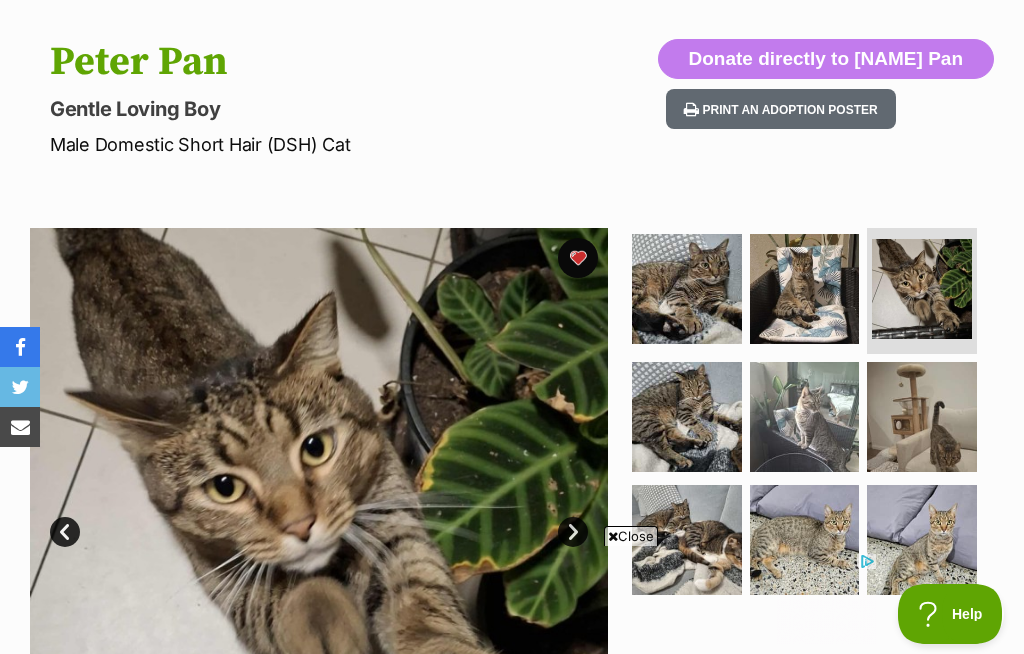 scroll, scrollTop: 0, scrollLeft: 0, axis: both 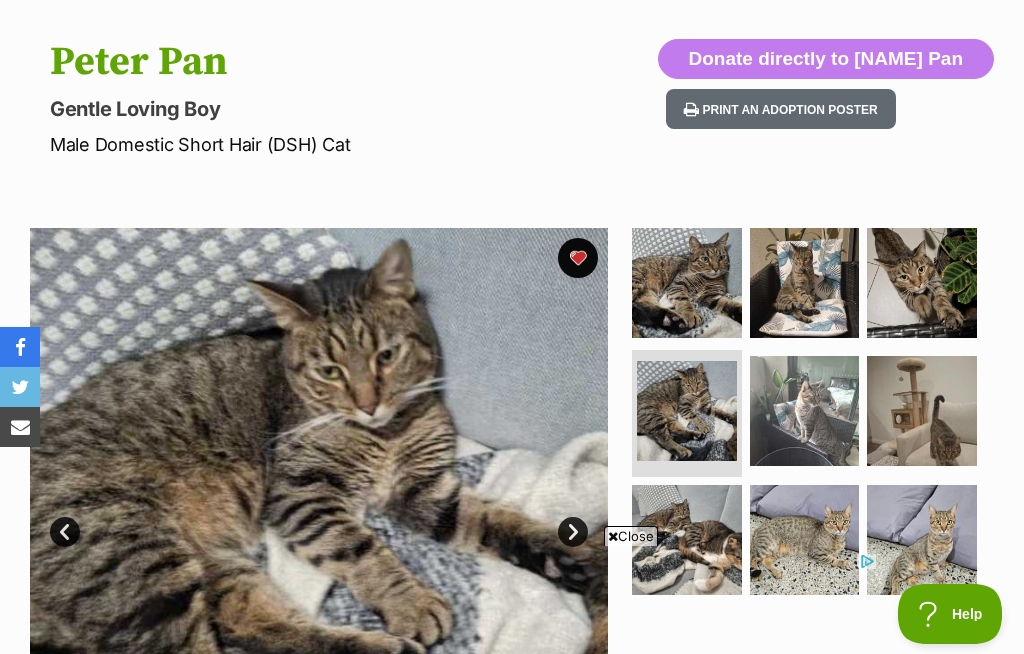 click at bounding box center (805, 411) 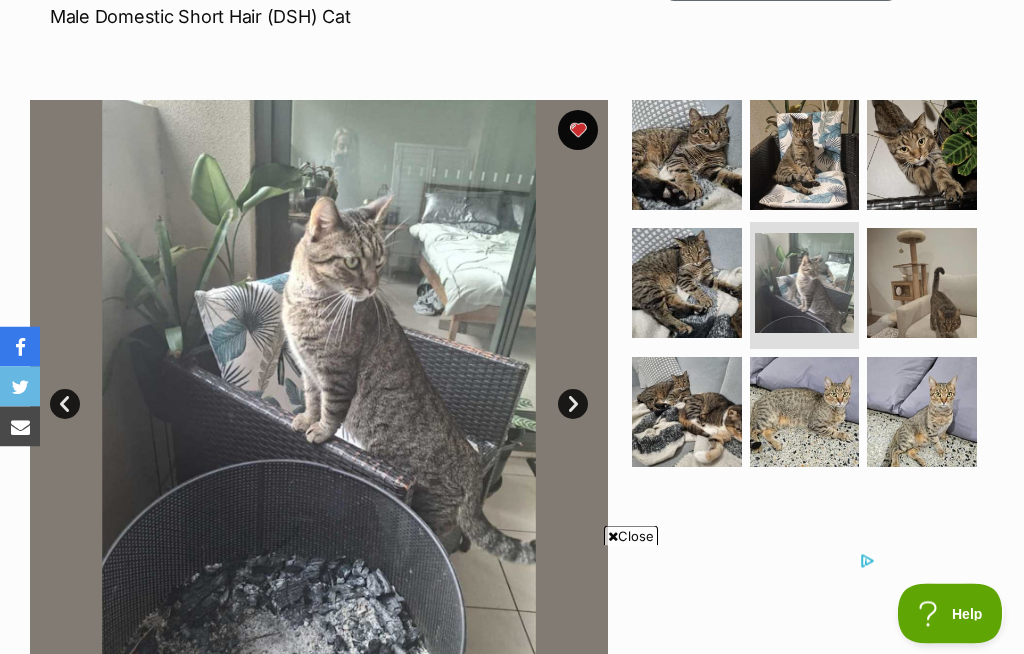 scroll, scrollTop: 317, scrollLeft: 0, axis: vertical 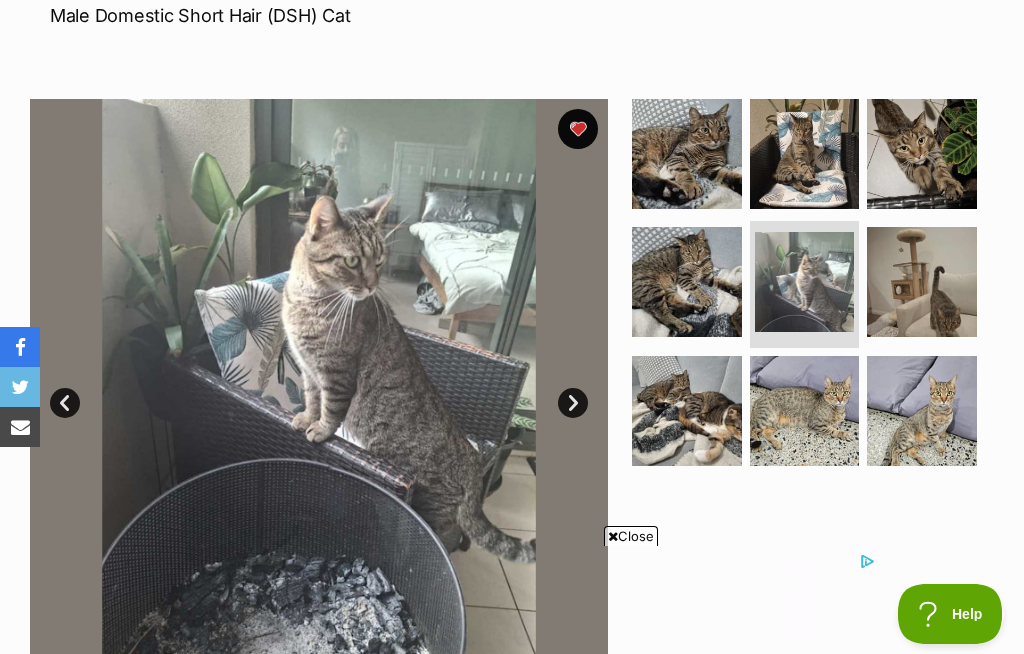 click at bounding box center [922, 282] 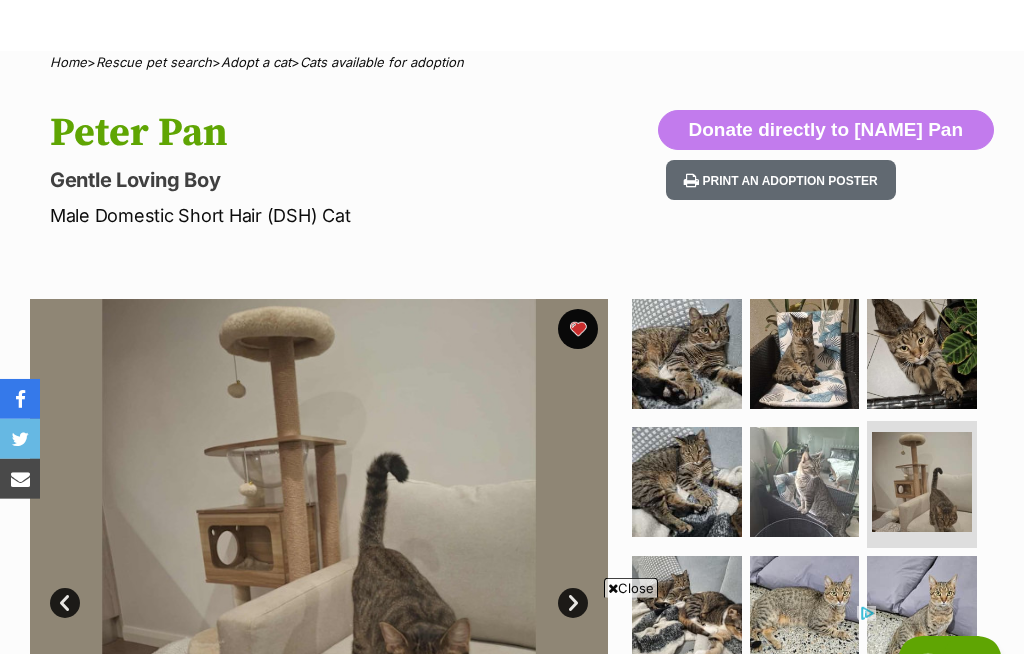 scroll, scrollTop: 0, scrollLeft: 0, axis: both 